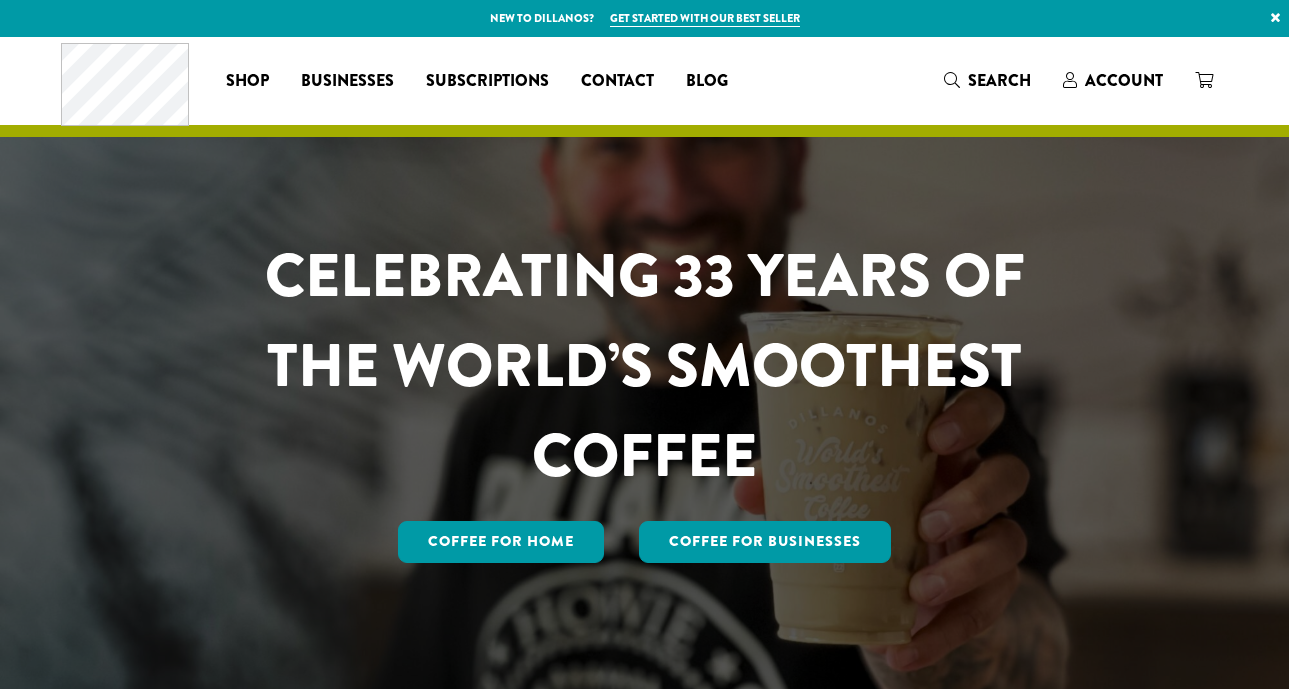 scroll, scrollTop: 0, scrollLeft: 0, axis: both 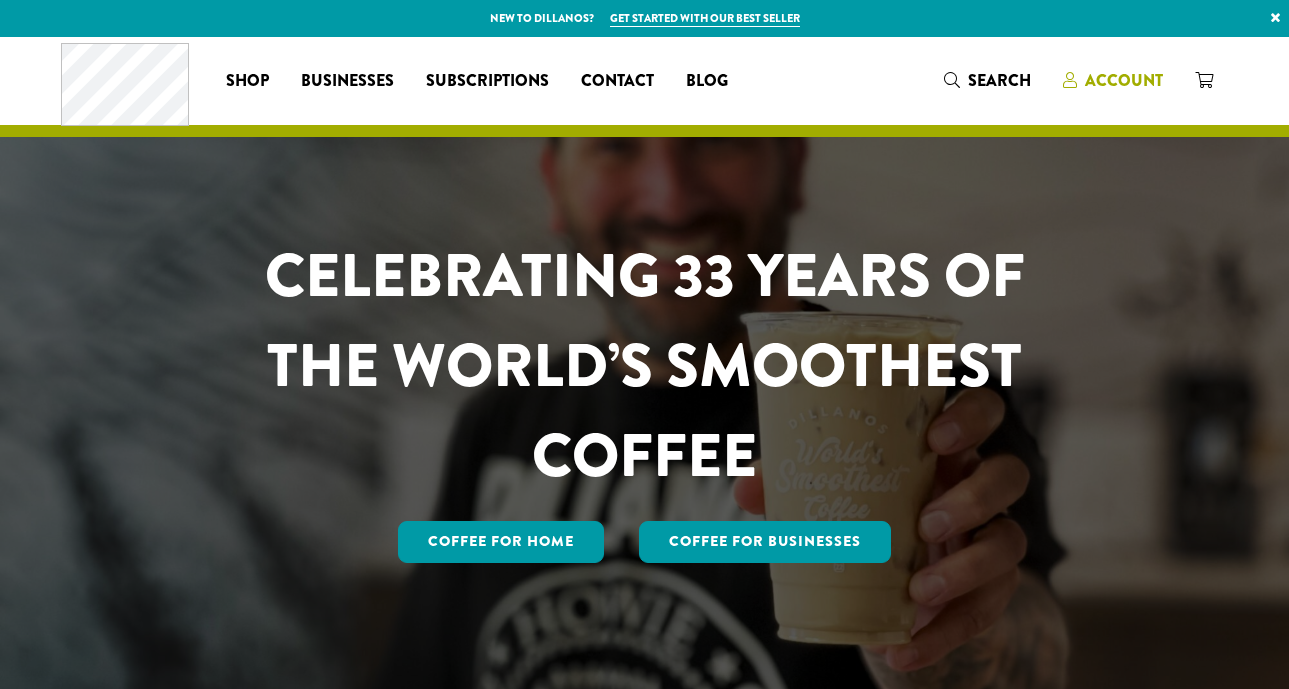 click on "Account" at bounding box center (1124, 80) 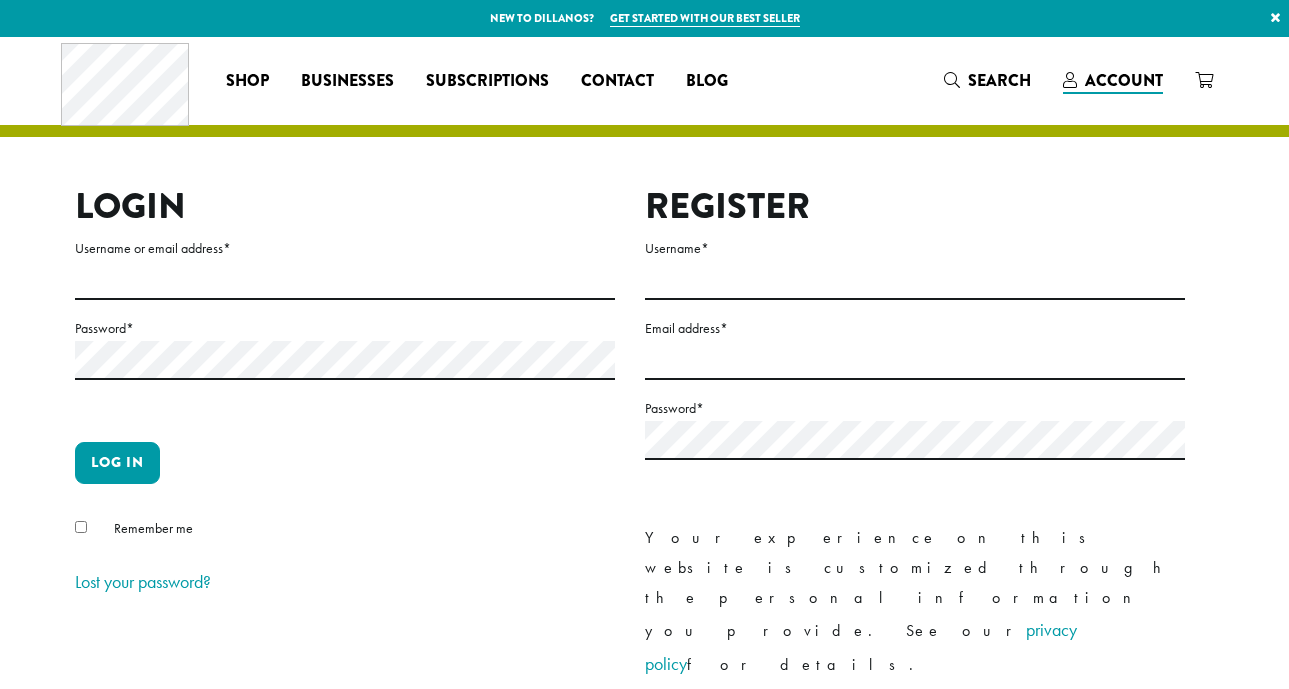 scroll, scrollTop: 0, scrollLeft: 0, axis: both 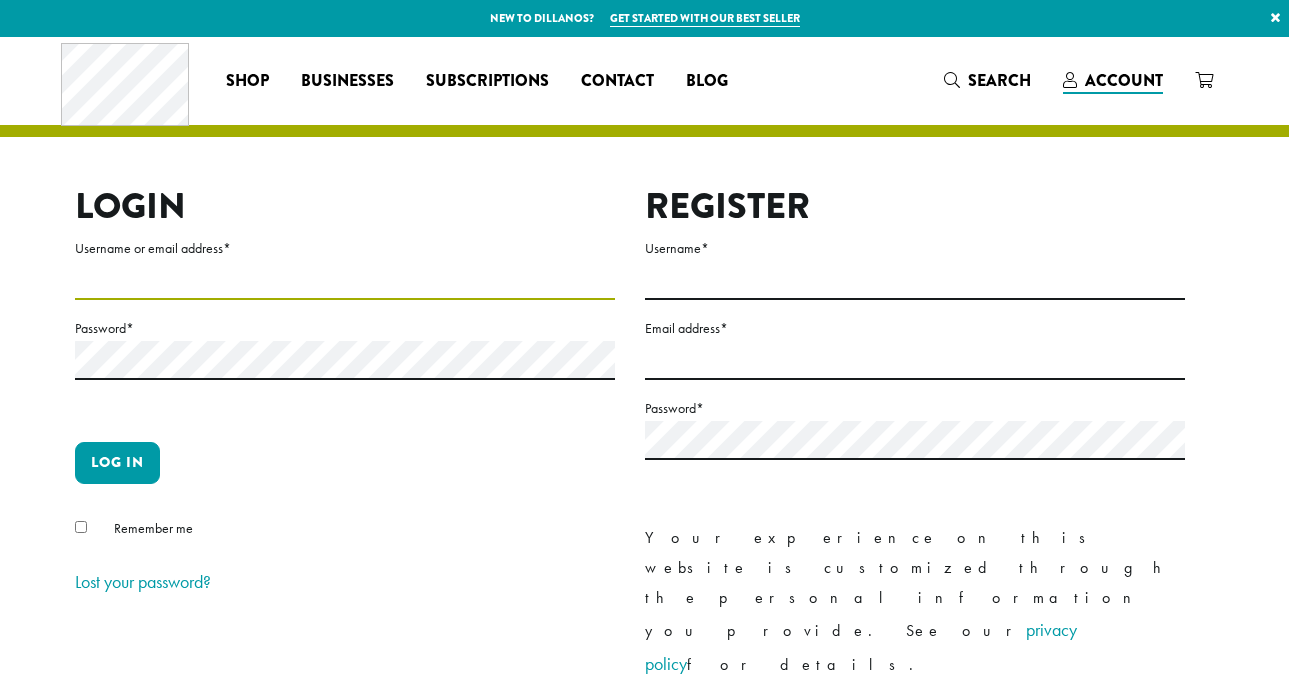 click on "Username or email address  *" at bounding box center [345, 280] 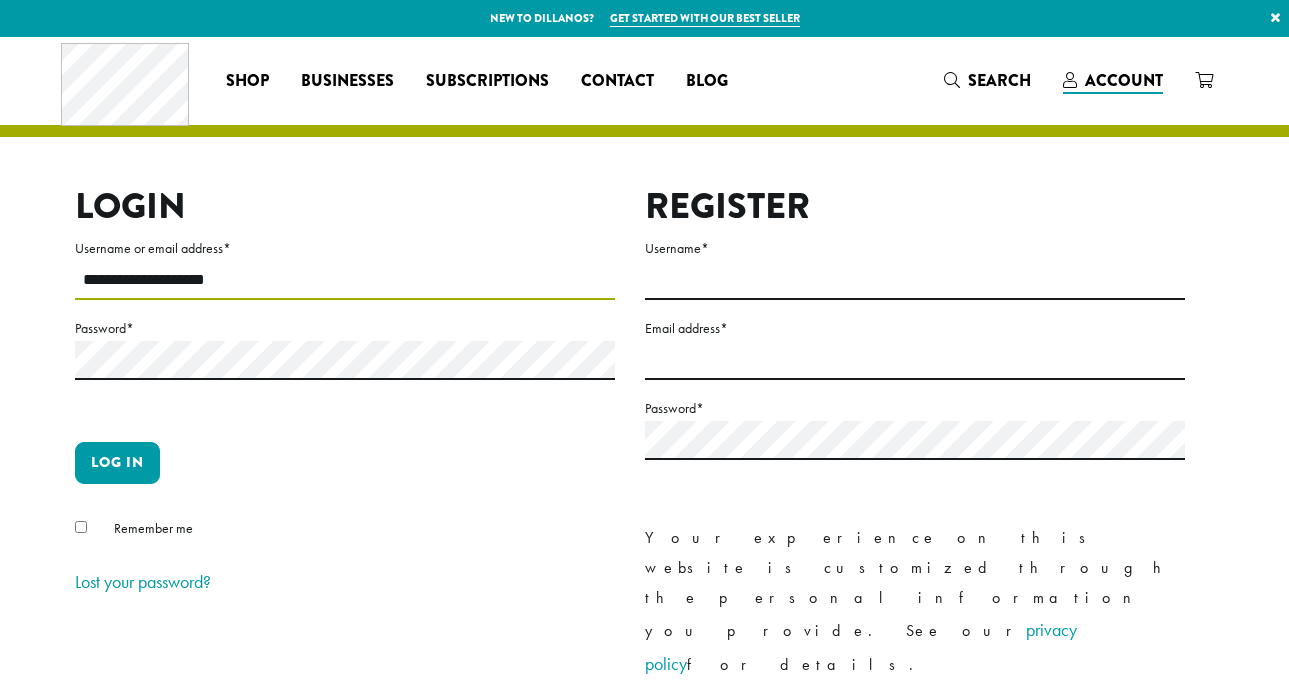 type on "**********" 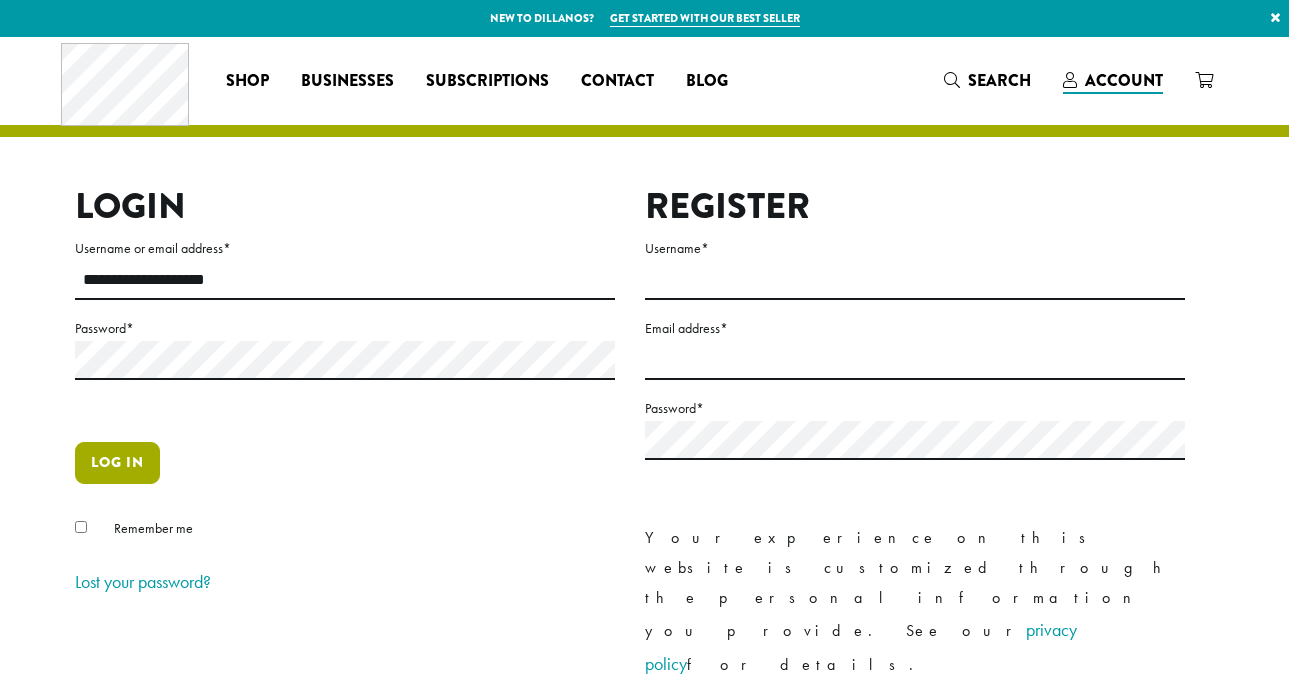 click on "Log in" at bounding box center (117, 463) 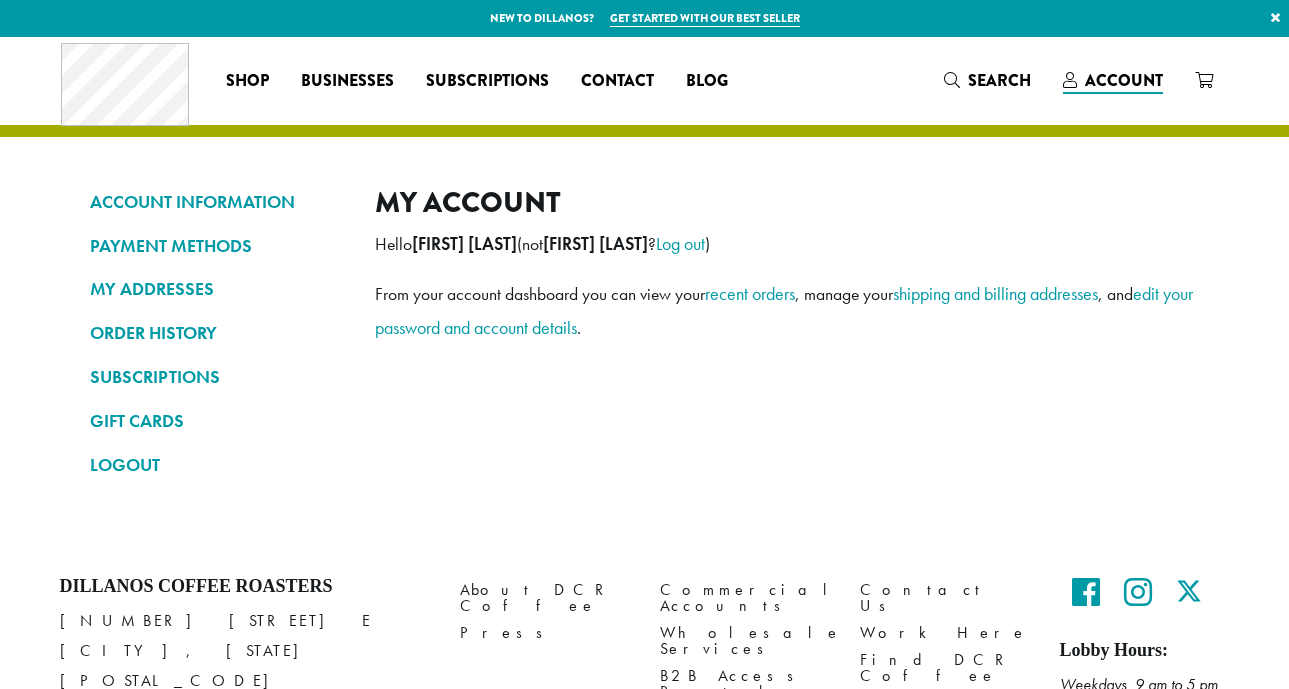 scroll, scrollTop: 0, scrollLeft: 0, axis: both 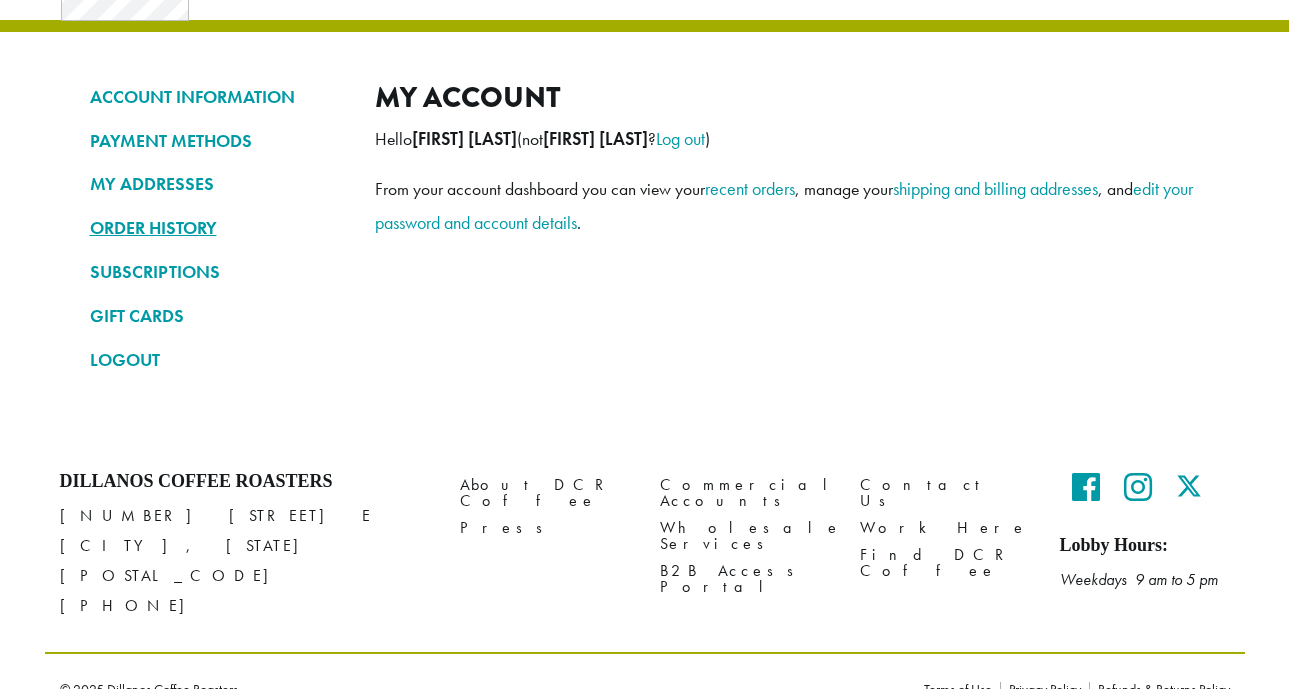click on "ORDER HISTORY" at bounding box center (217, 228) 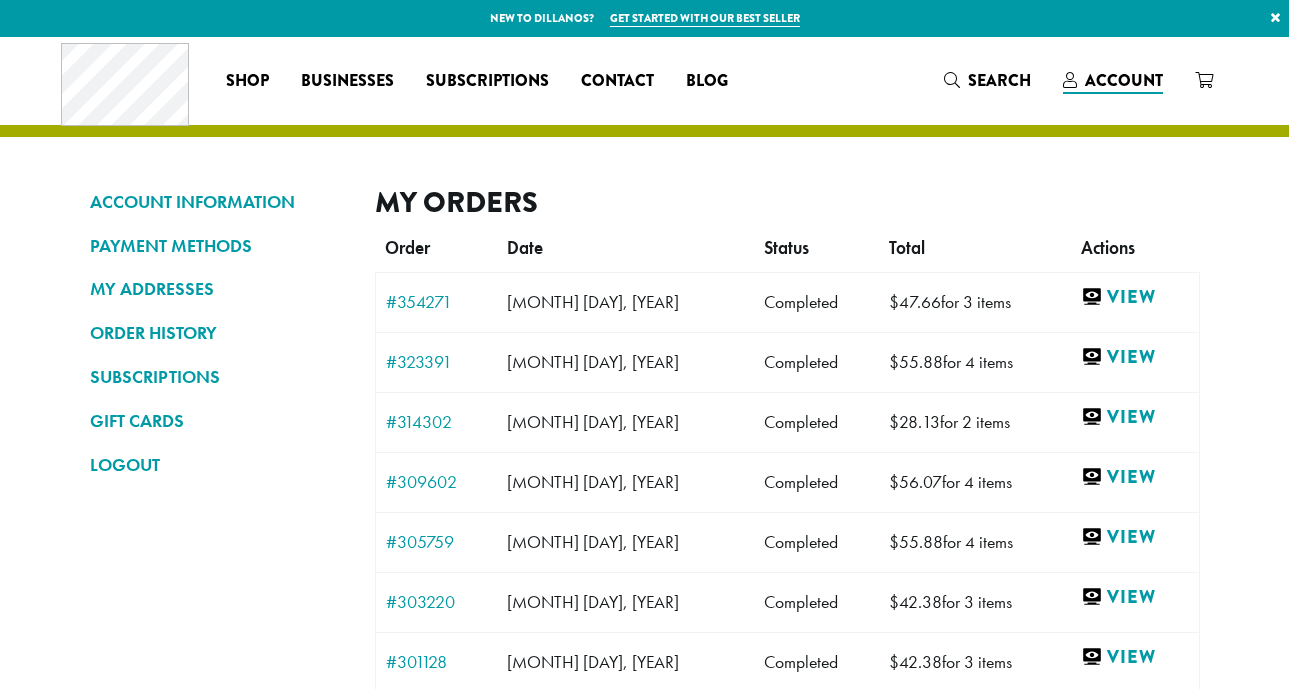 scroll, scrollTop: 0, scrollLeft: 0, axis: both 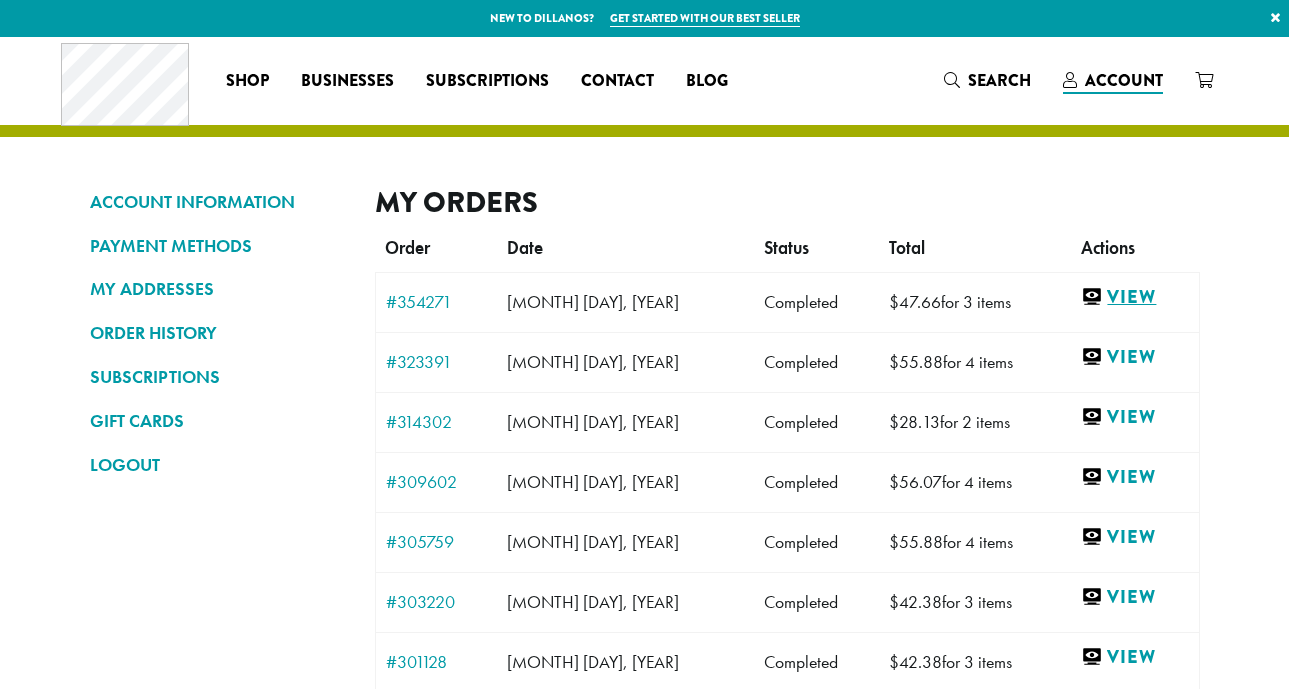 click on "View" at bounding box center [1134, 297] 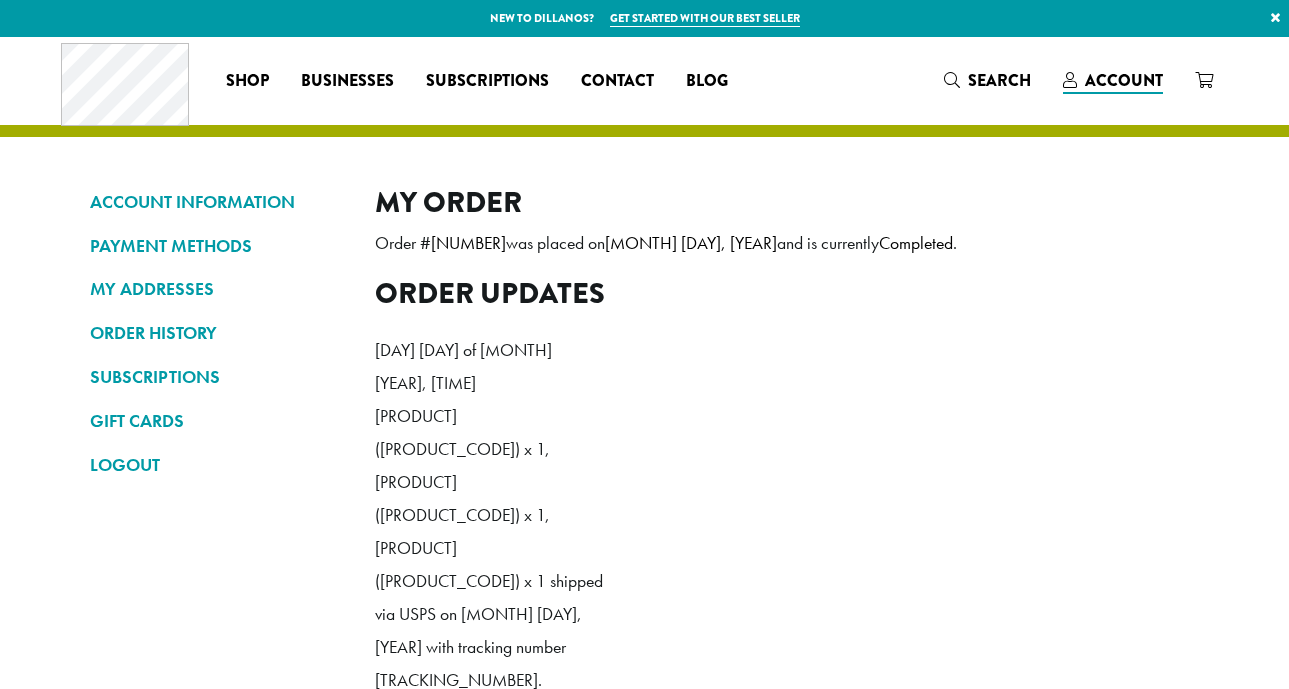 scroll, scrollTop: 0, scrollLeft: 0, axis: both 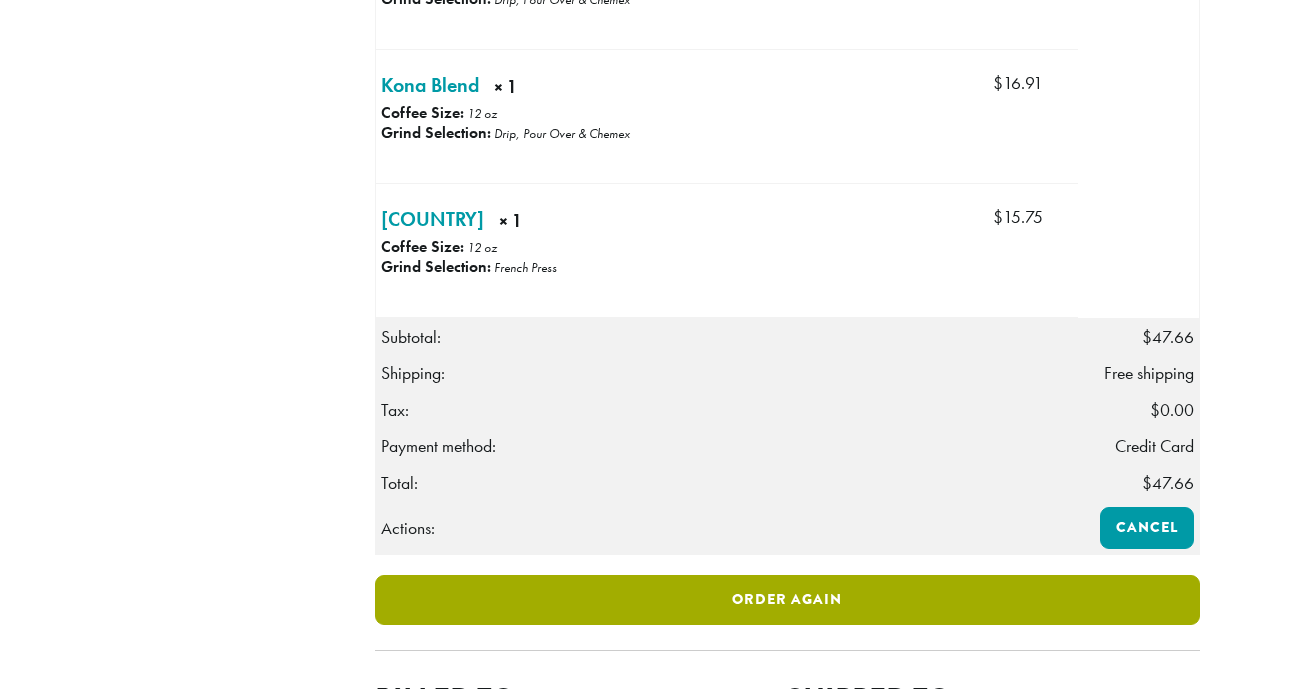 click on "Order again" at bounding box center (787, 600) 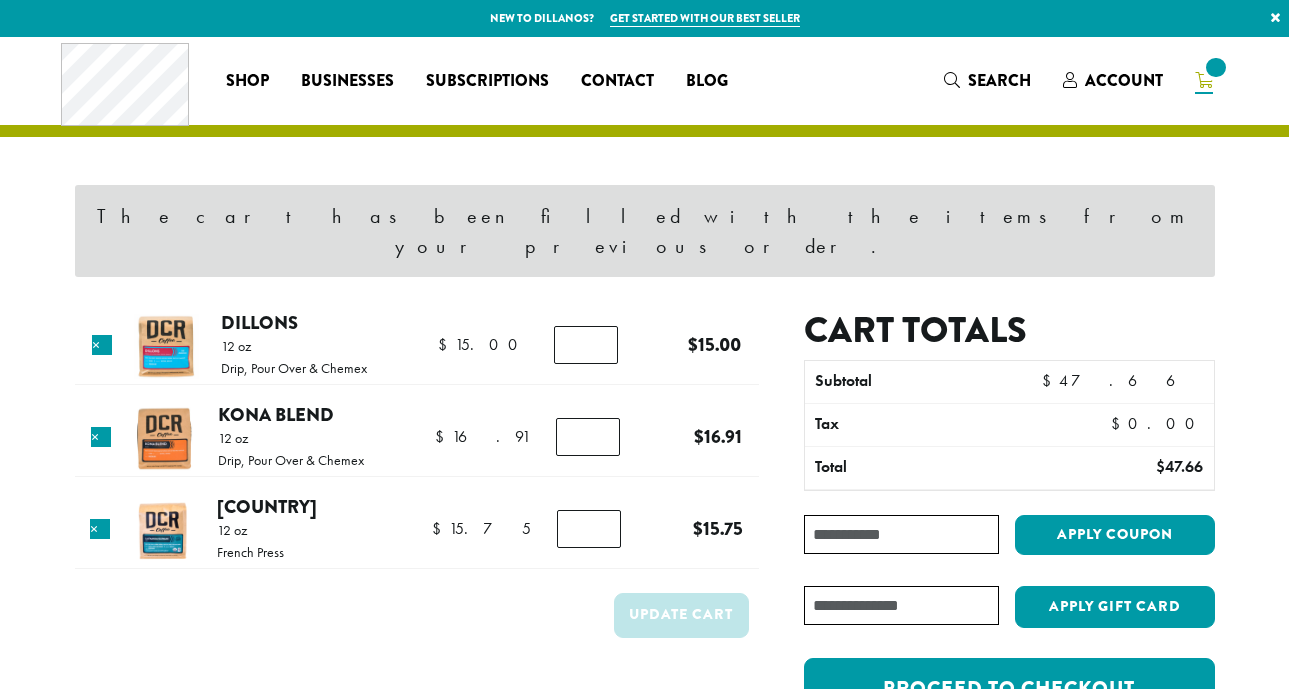 scroll, scrollTop: 0, scrollLeft: 0, axis: both 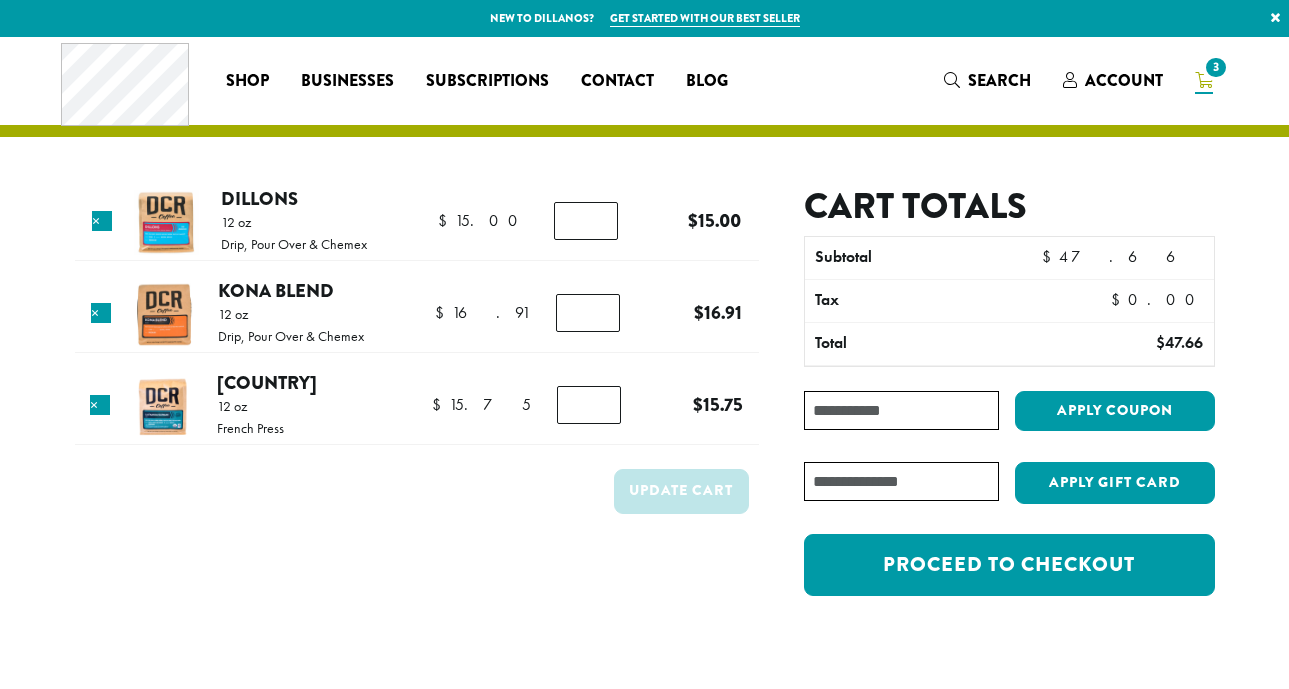 click at bounding box center (163, 406) 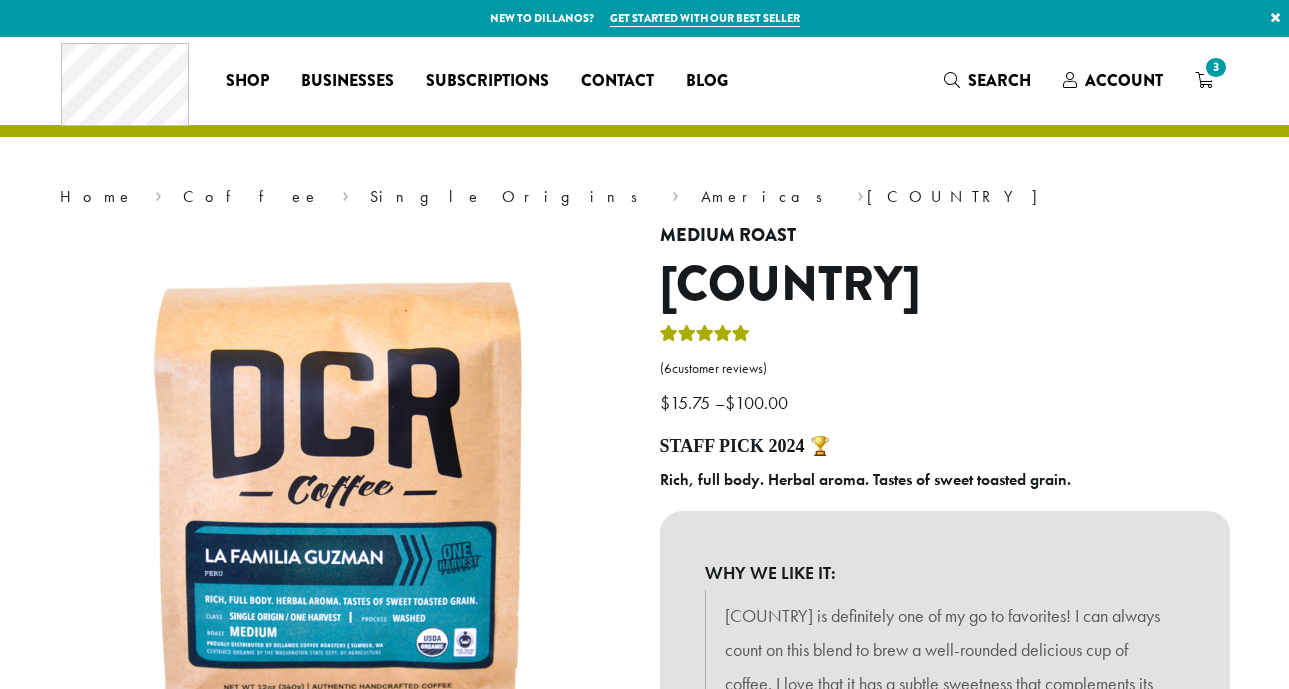 scroll, scrollTop: 0, scrollLeft: 0, axis: both 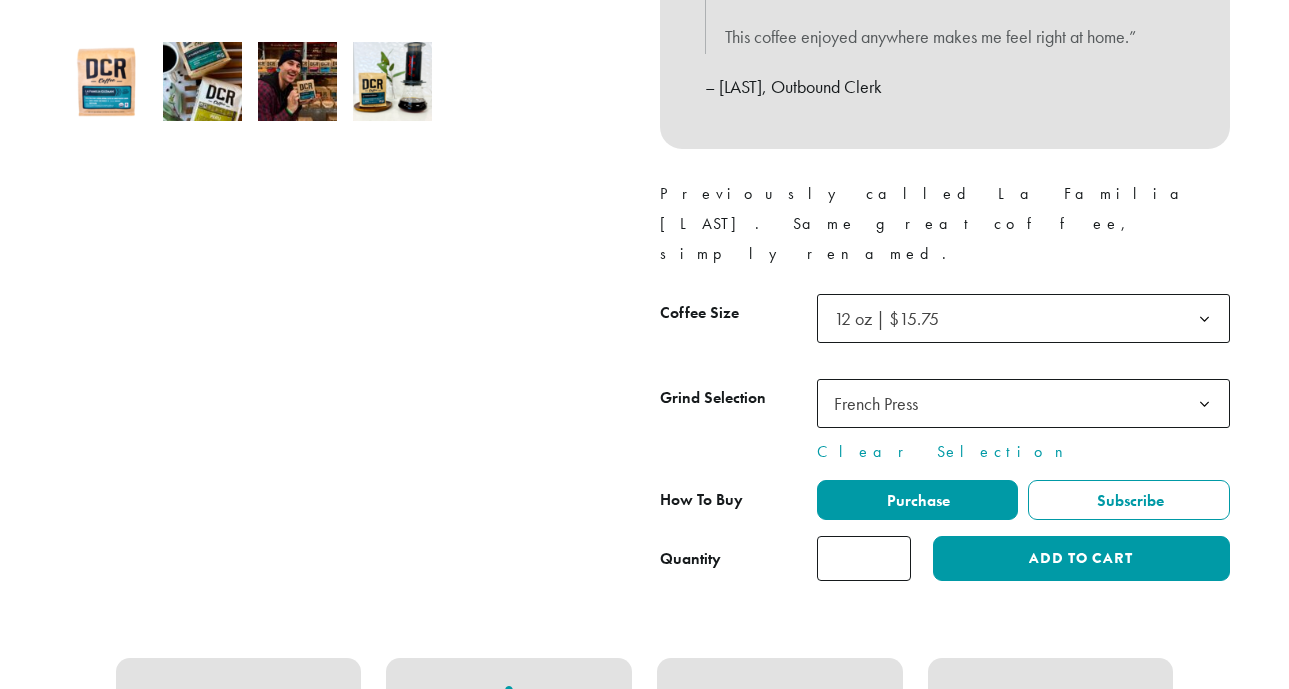 click 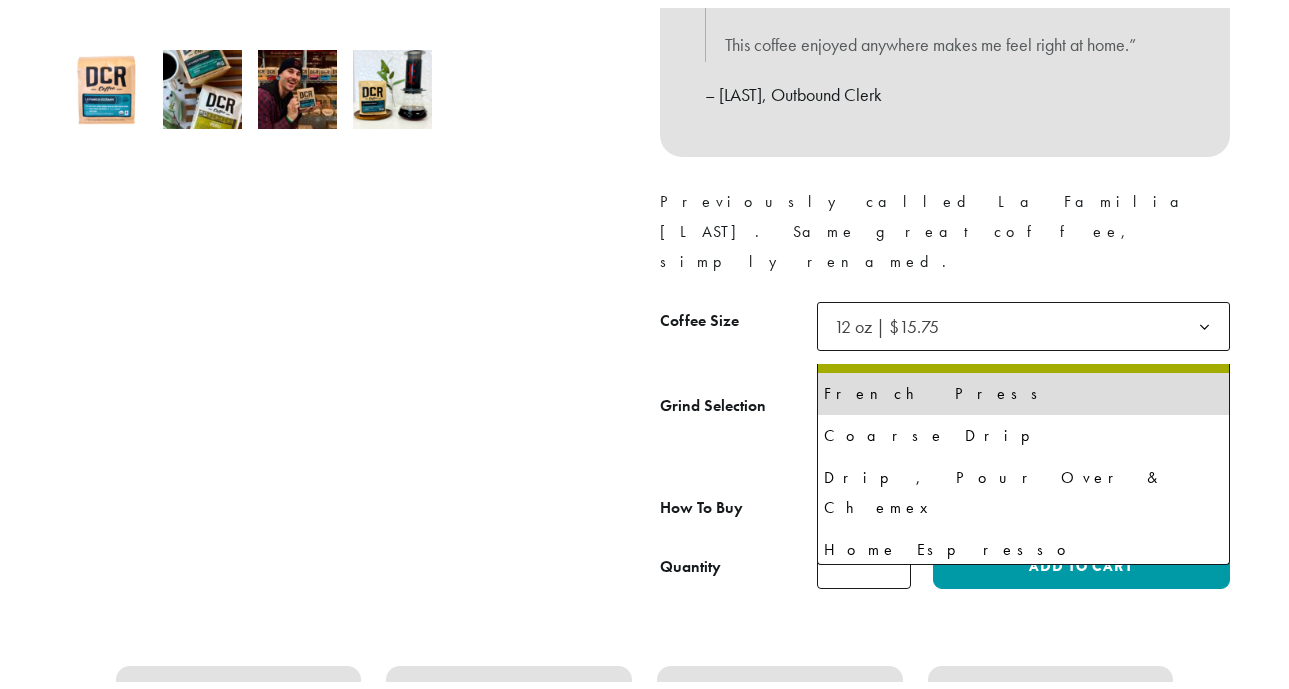 scroll, scrollTop: 122, scrollLeft: 0, axis: vertical 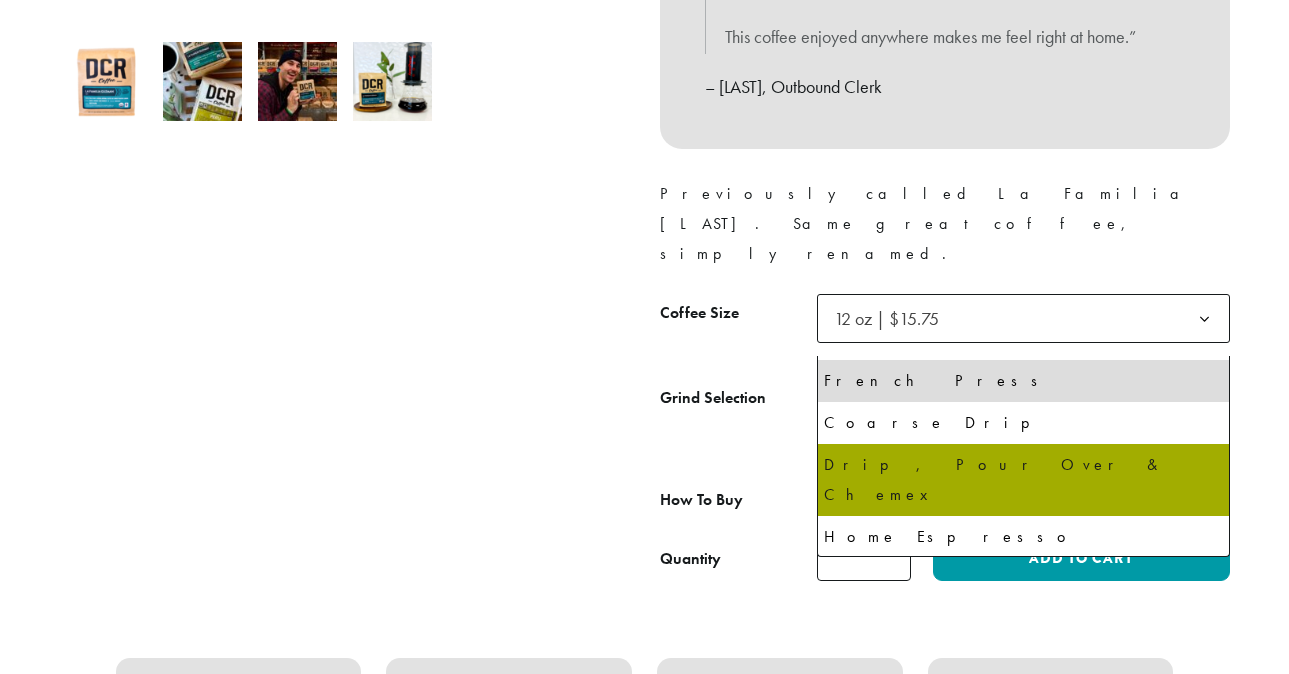 select on "**********" 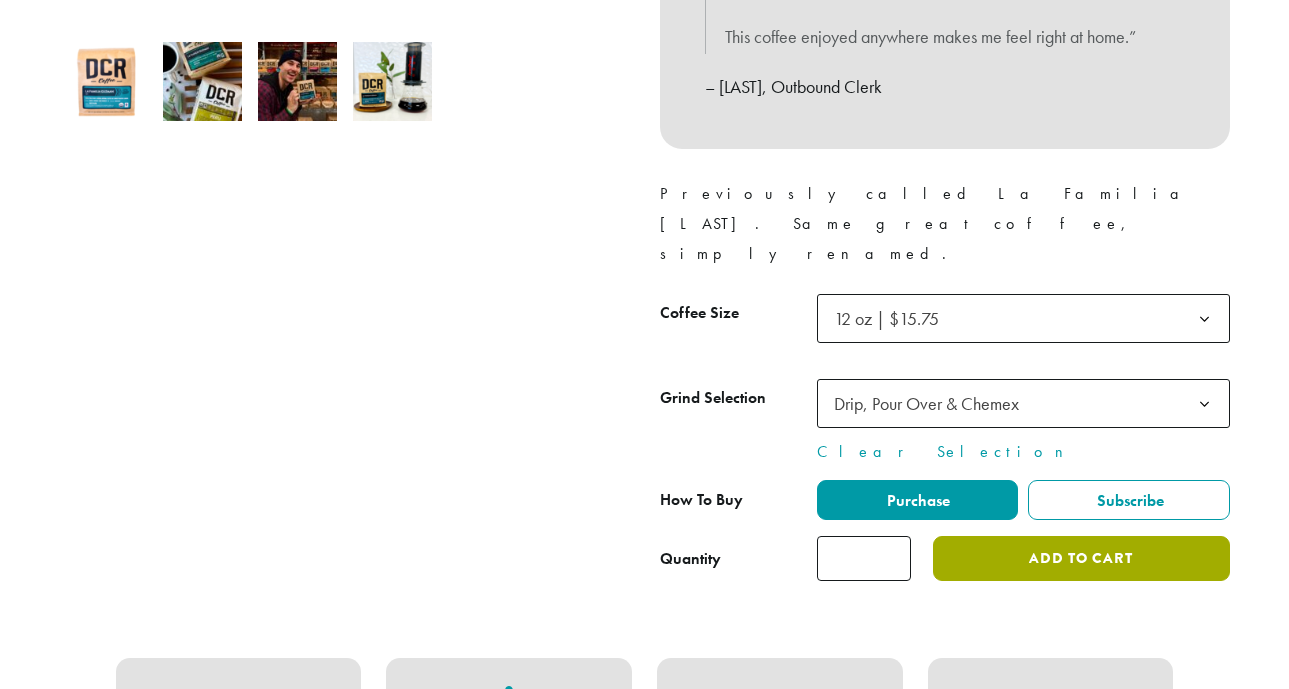 click on "Add to cart" 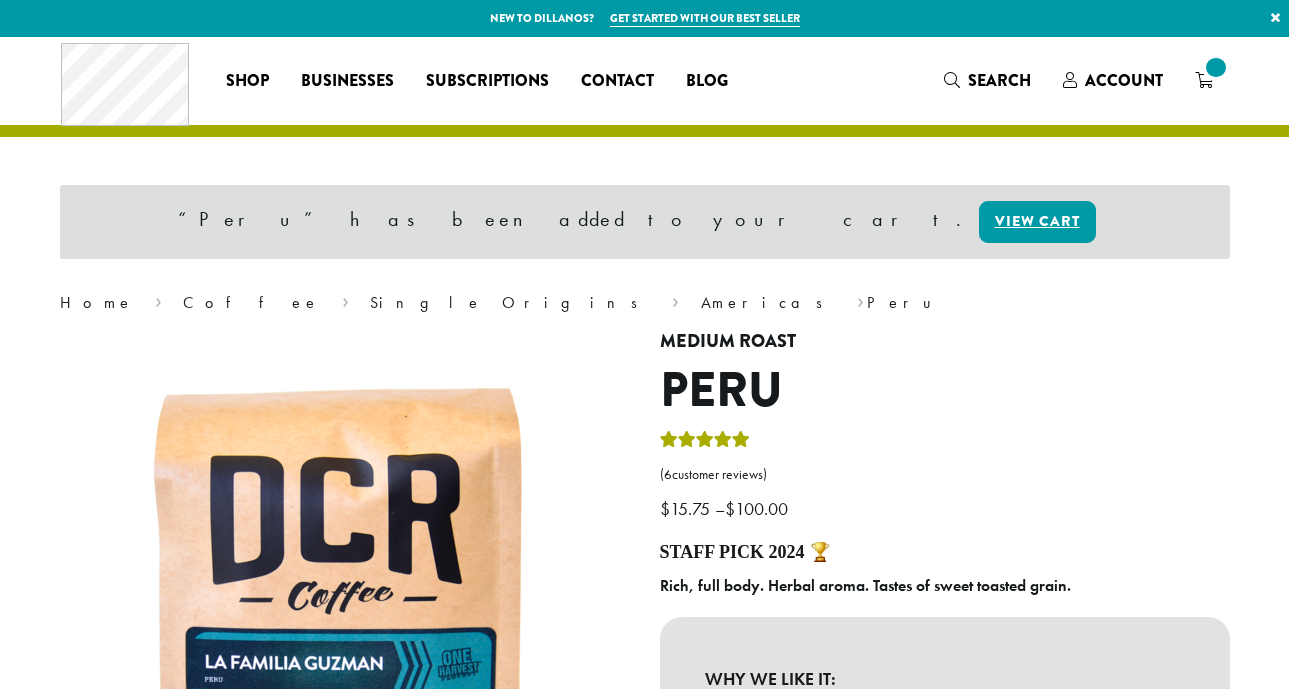 scroll, scrollTop: 0, scrollLeft: 0, axis: both 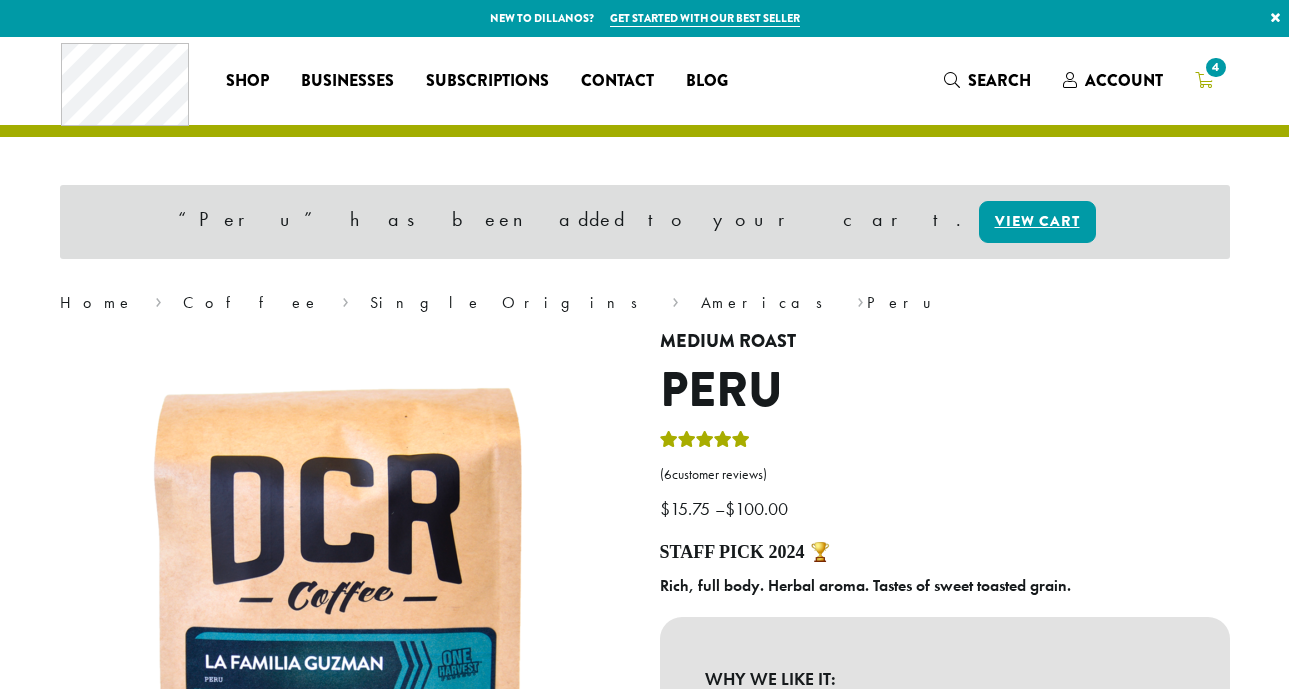 click on "4" at bounding box center (1215, 67) 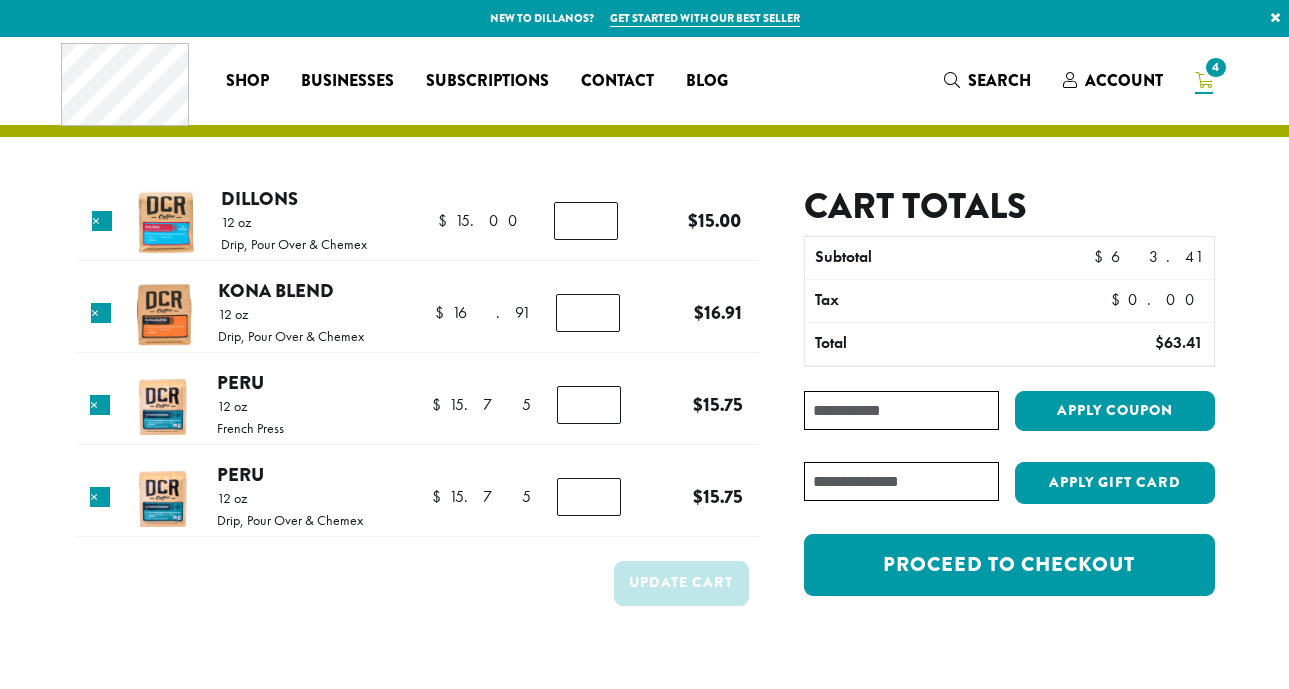 scroll, scrollTop: 0, scrollLeft: 0, axis: both 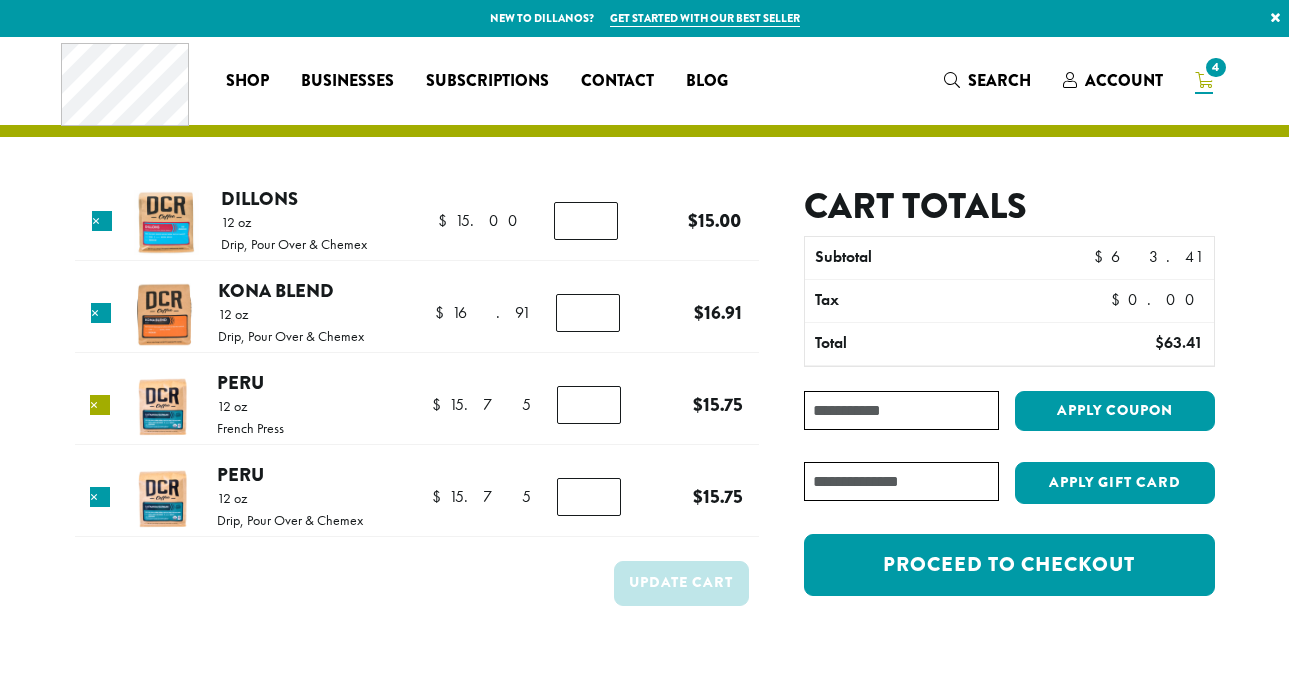 click on "×" at bounding box center [100, 405] 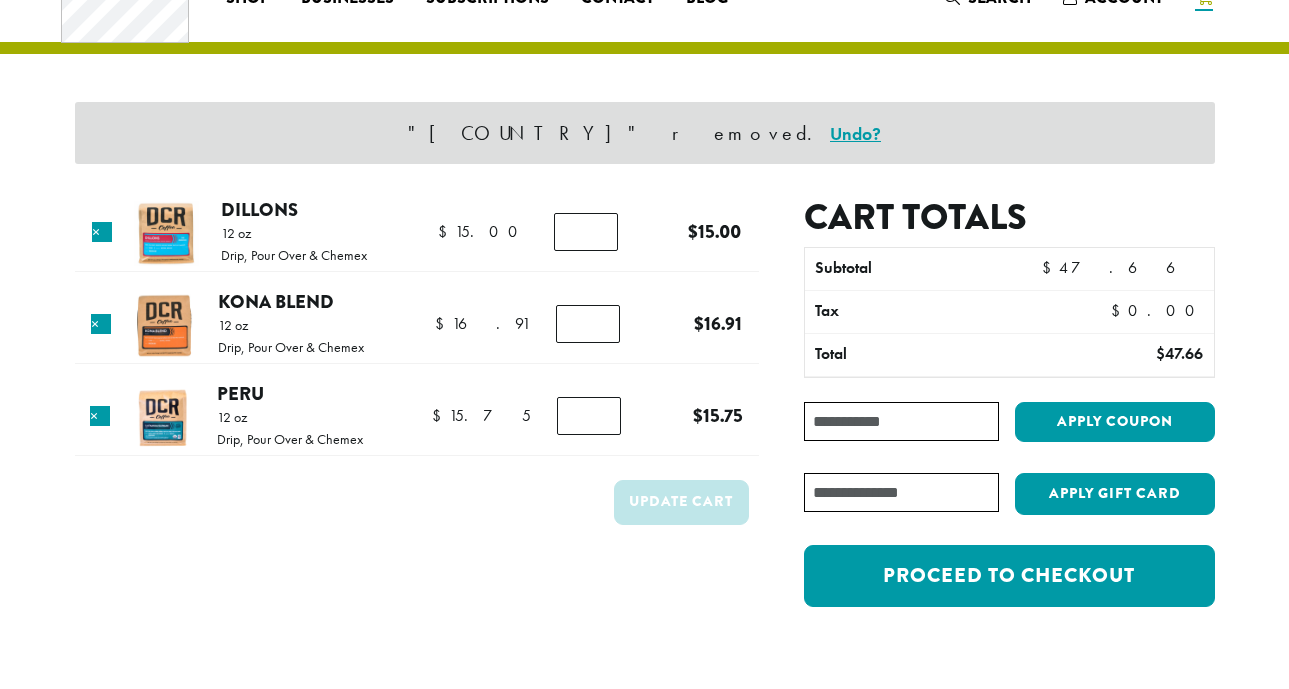scroll, scrollTop: 84, scrollLeft: 0, axis: vertical 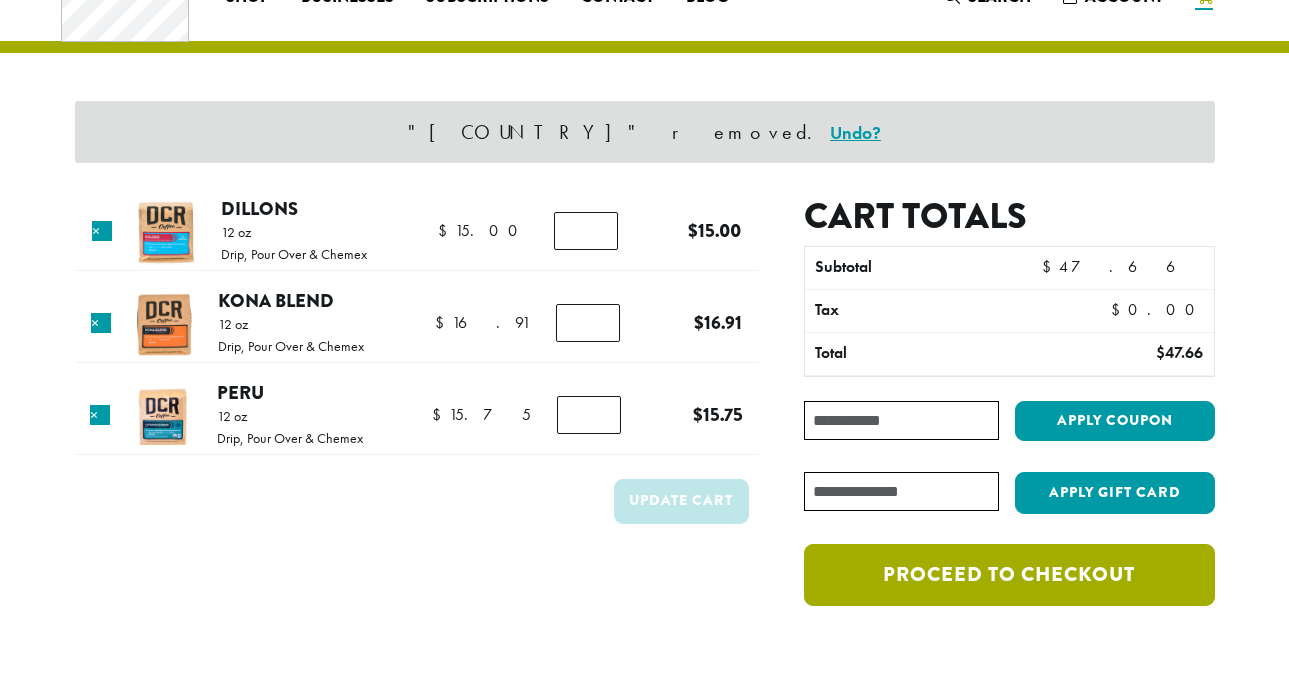 click on "Proceed to checkout" at bounding box center [1009, 575] 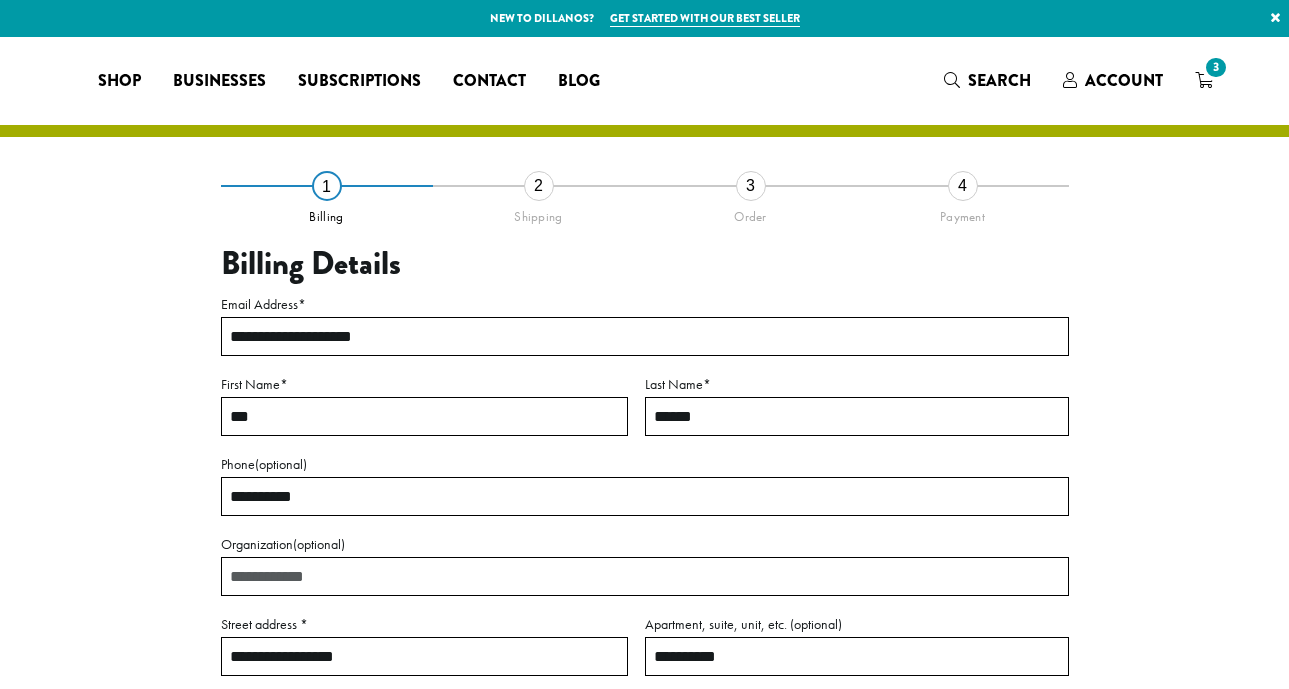select on "**" 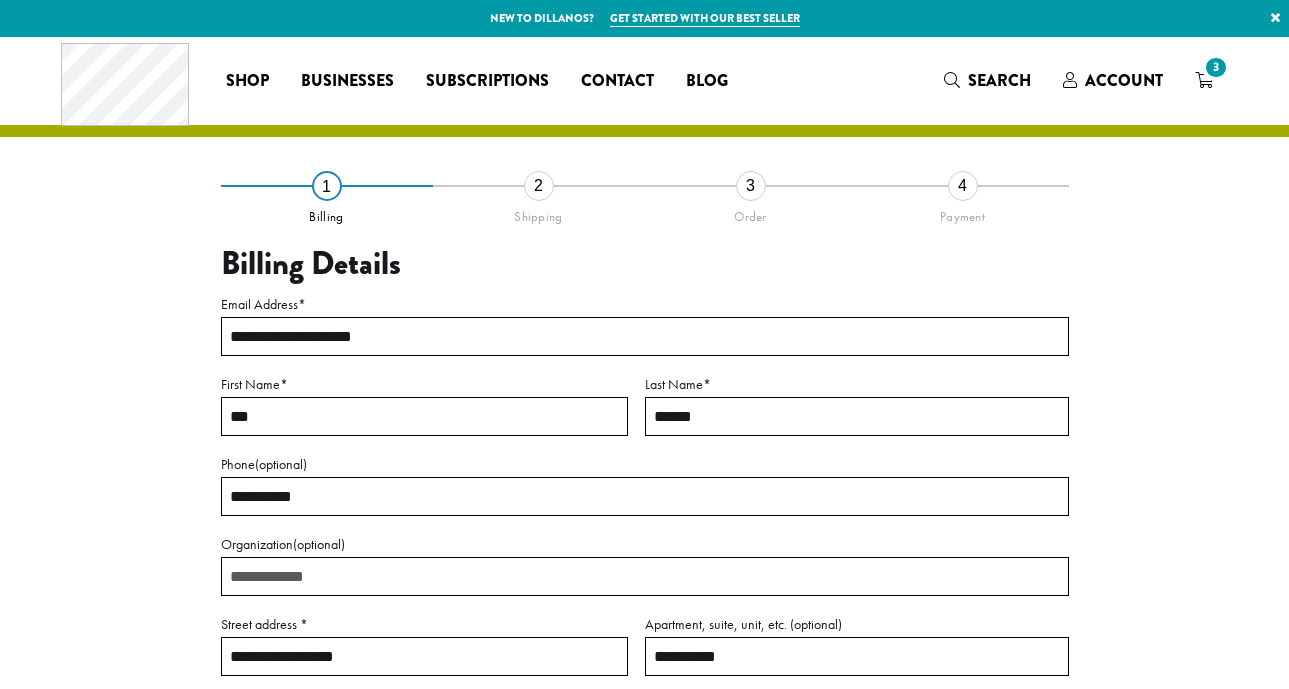 scroll, scrollTop: 0, scrollLeft: 0, axis: both 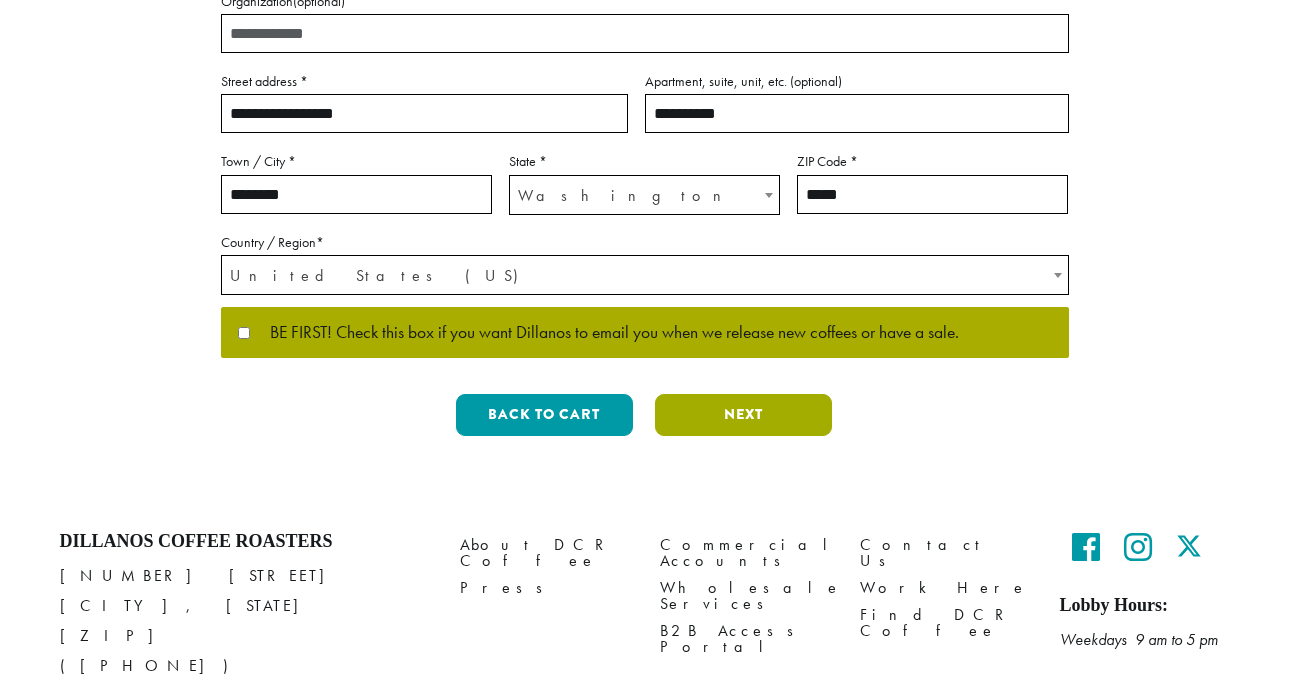 click on "Next" at bounding box center (743, 415) 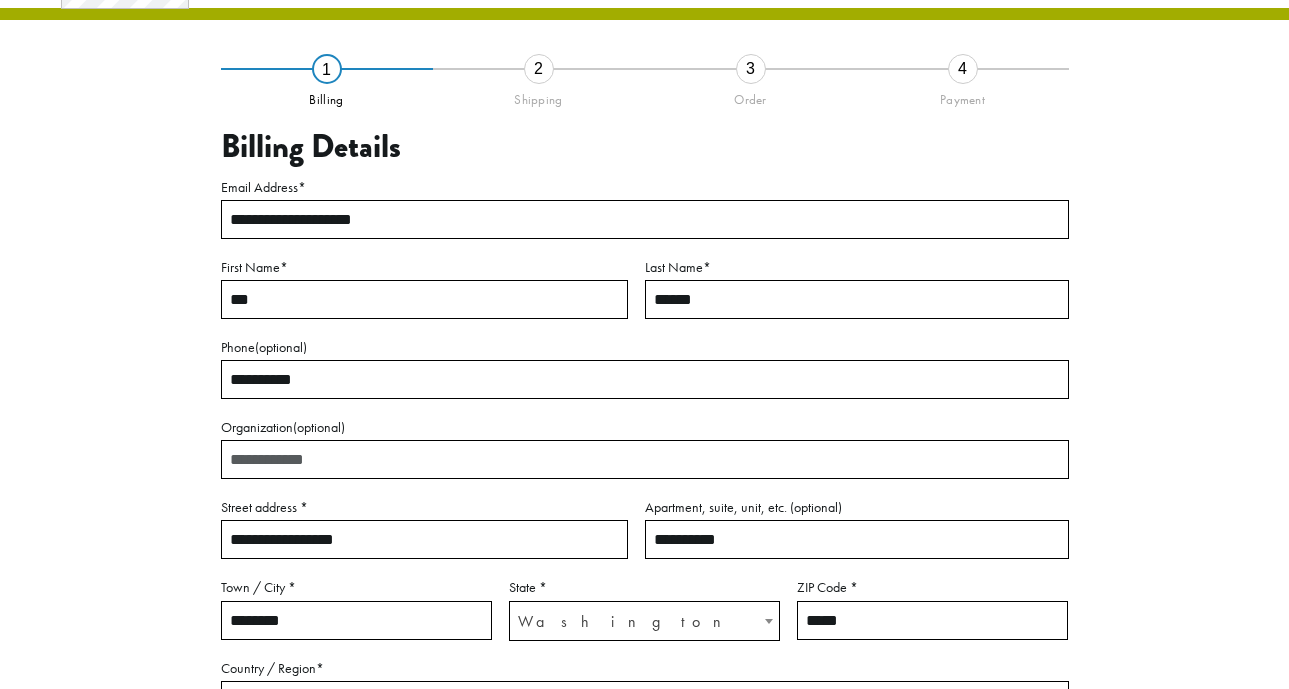 scroll, scrollTop: 114, scrollLeft: 0, axis: vertical 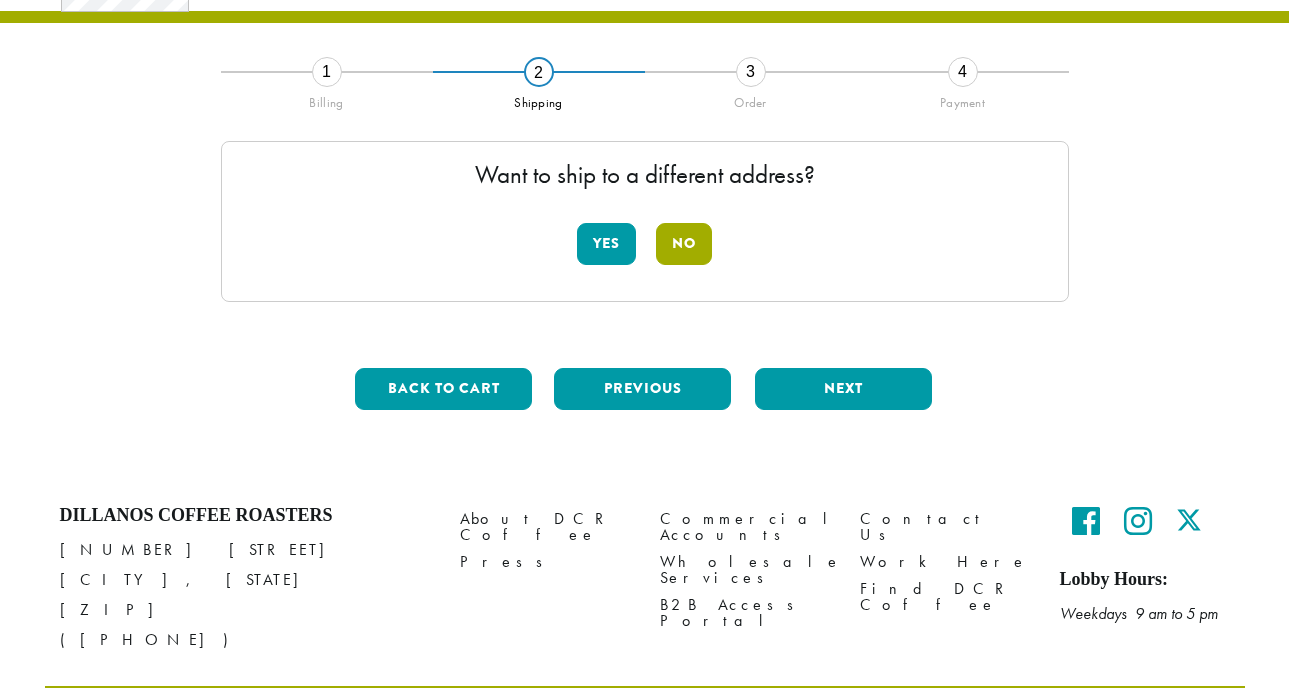 click on "No" at bounding box center (684, 244) 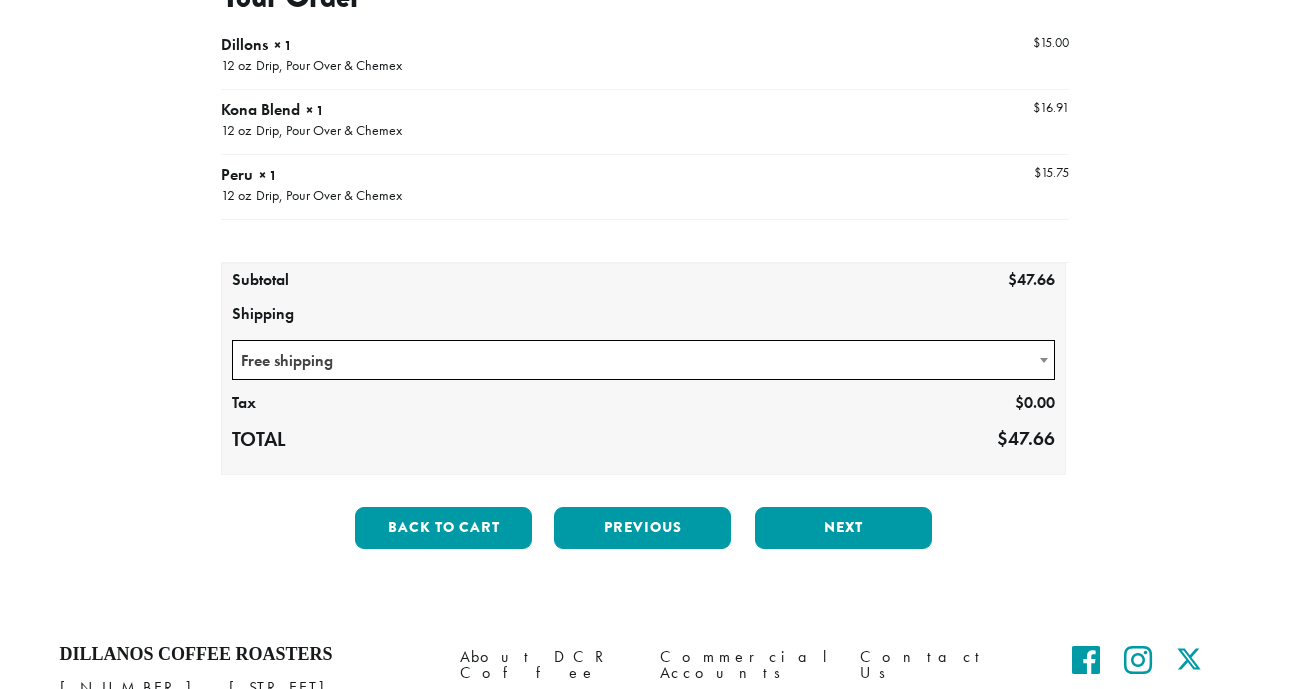 scroll, scrollTop: 268, scrollLeft: 0, axis: vertical 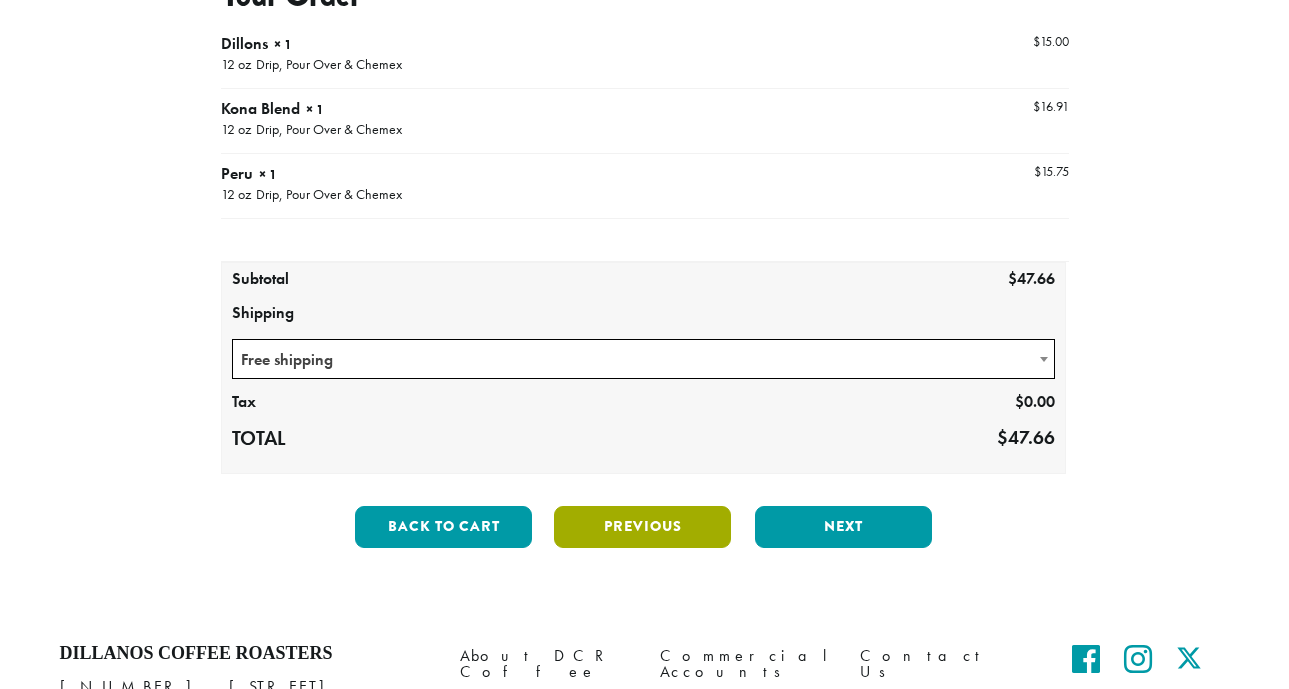 click on "Previous" at bounding box center [642, 527] 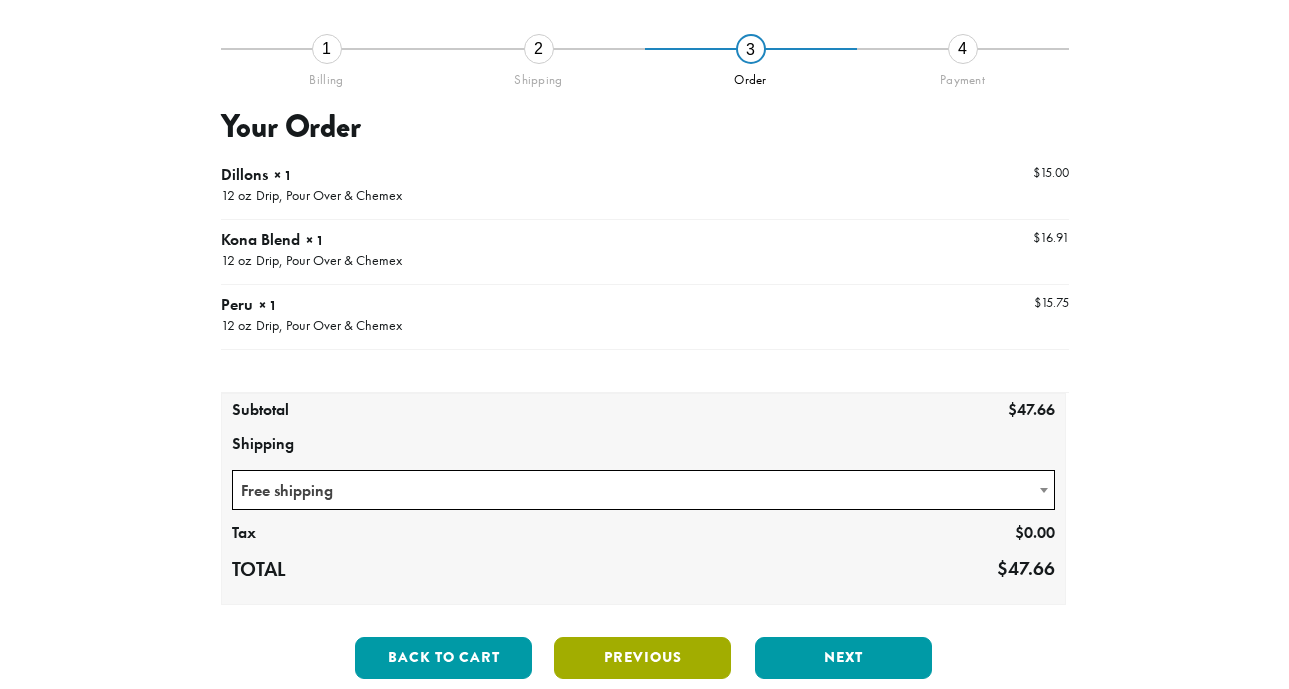 scroll, scrollTop: 114, scrollLeft: 0, axis: vertical 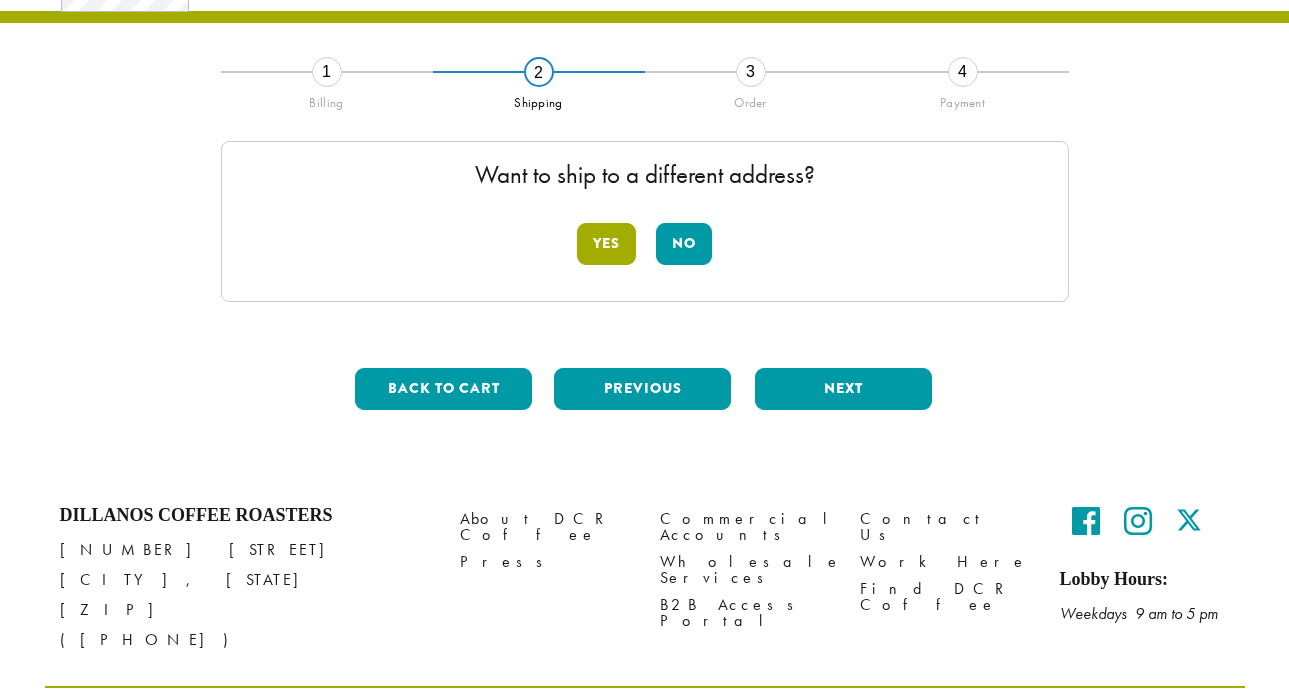 click on "Yes" at bounding box center (606, 244) 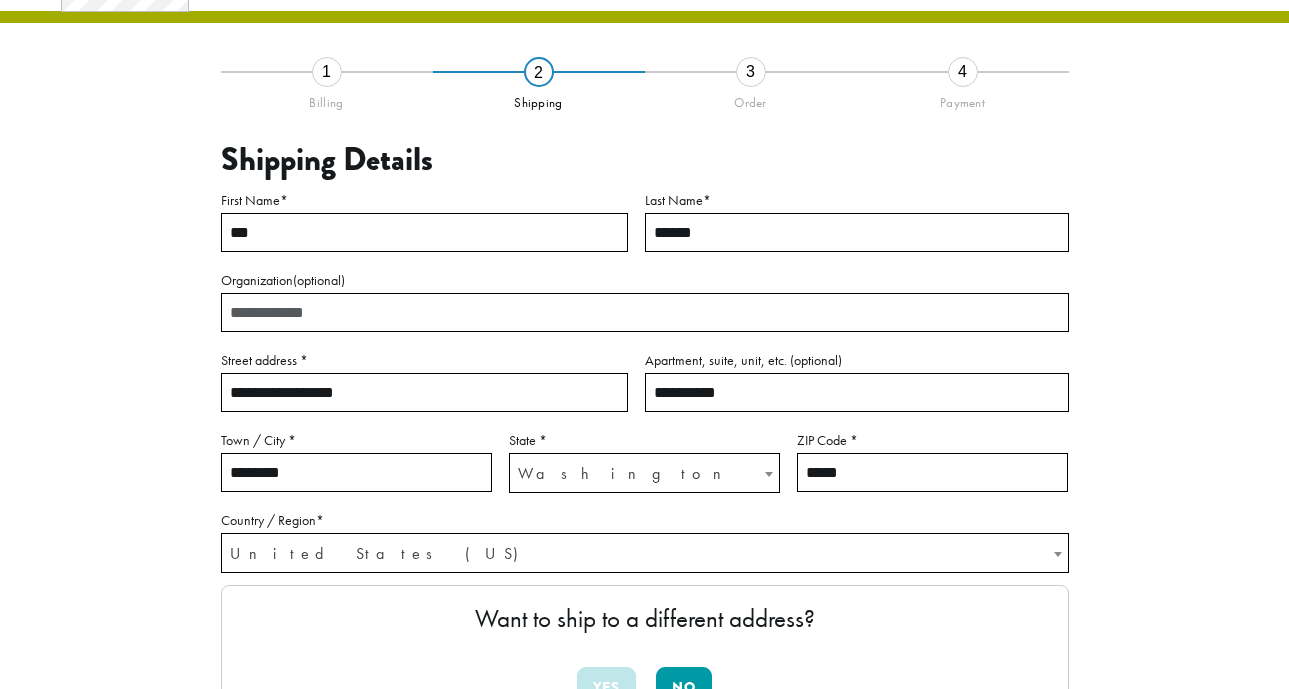 drag, startPoint x: 377, startPoint y: 396, endPoint x: 190, endPoint y: 383, distance: 187.45132 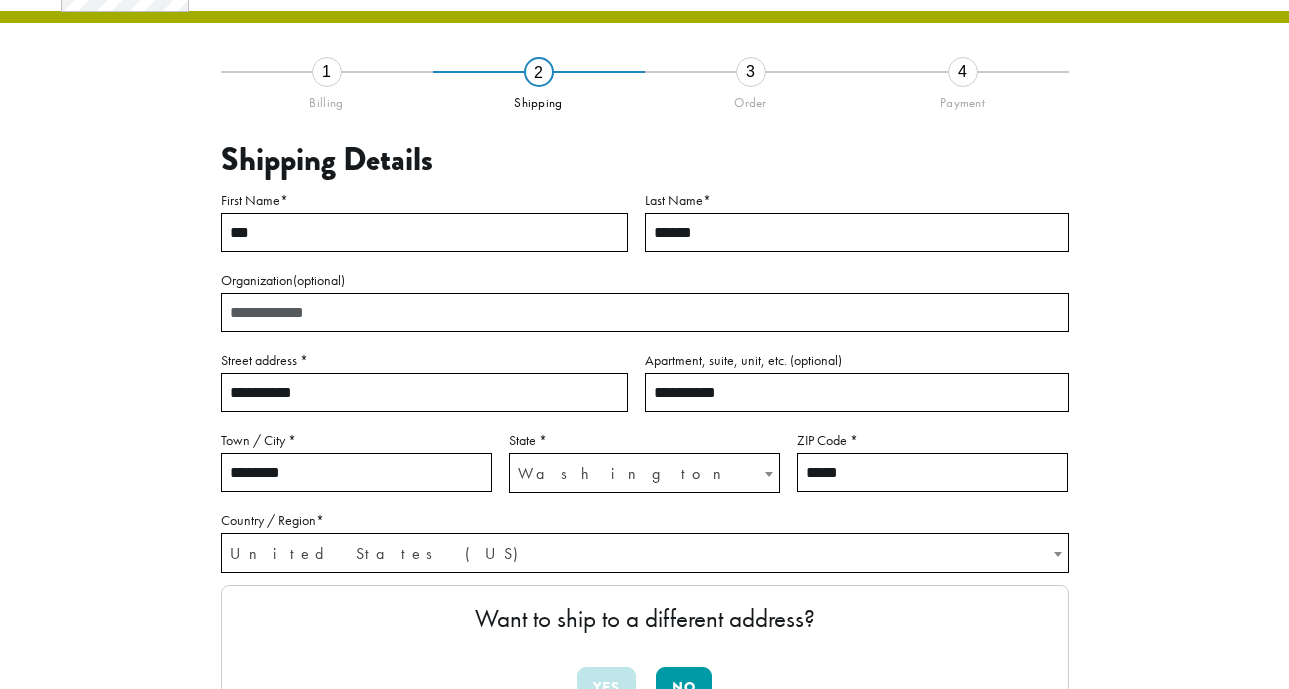 type on "**********" 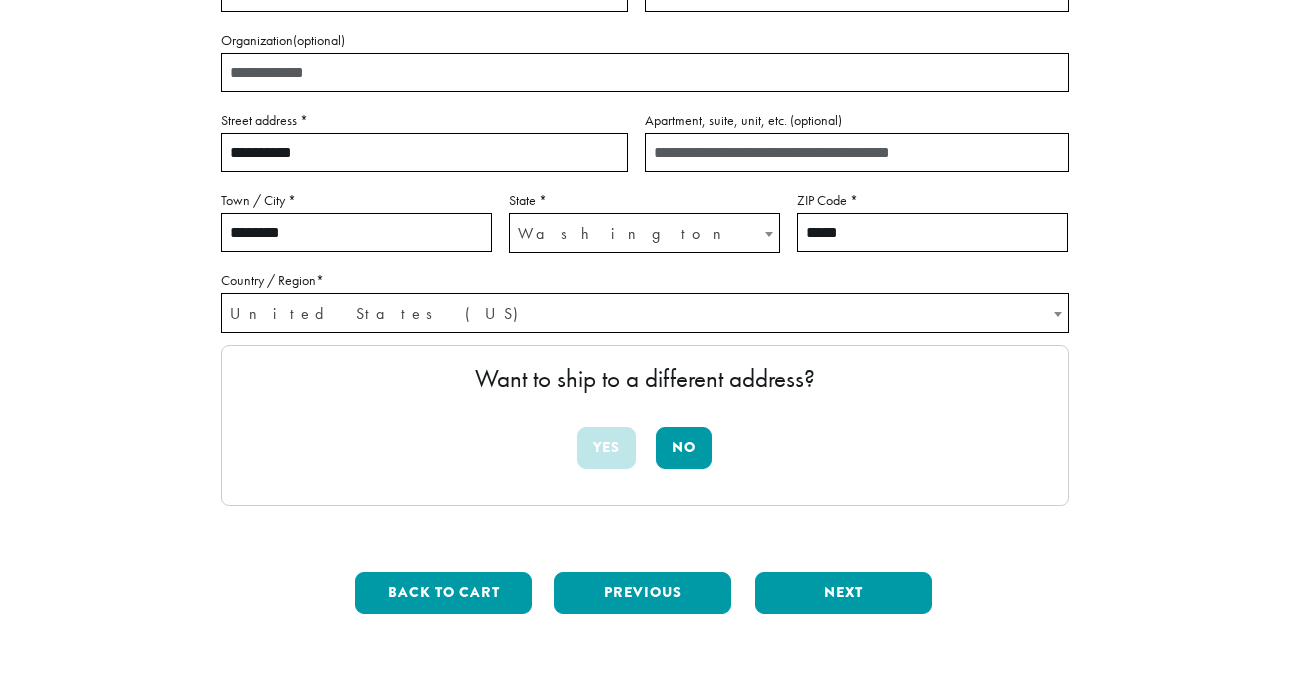 scroll, scrollTop: 364, scrollLeft: 0, axis: vertical 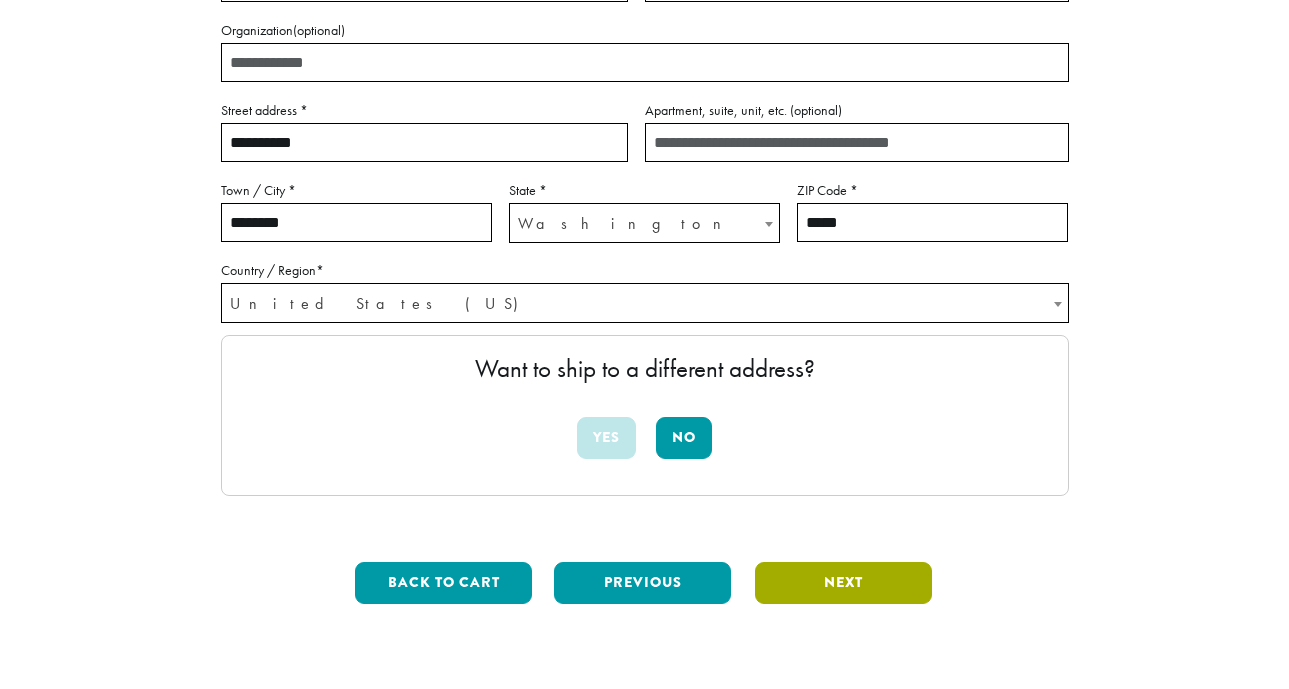 type 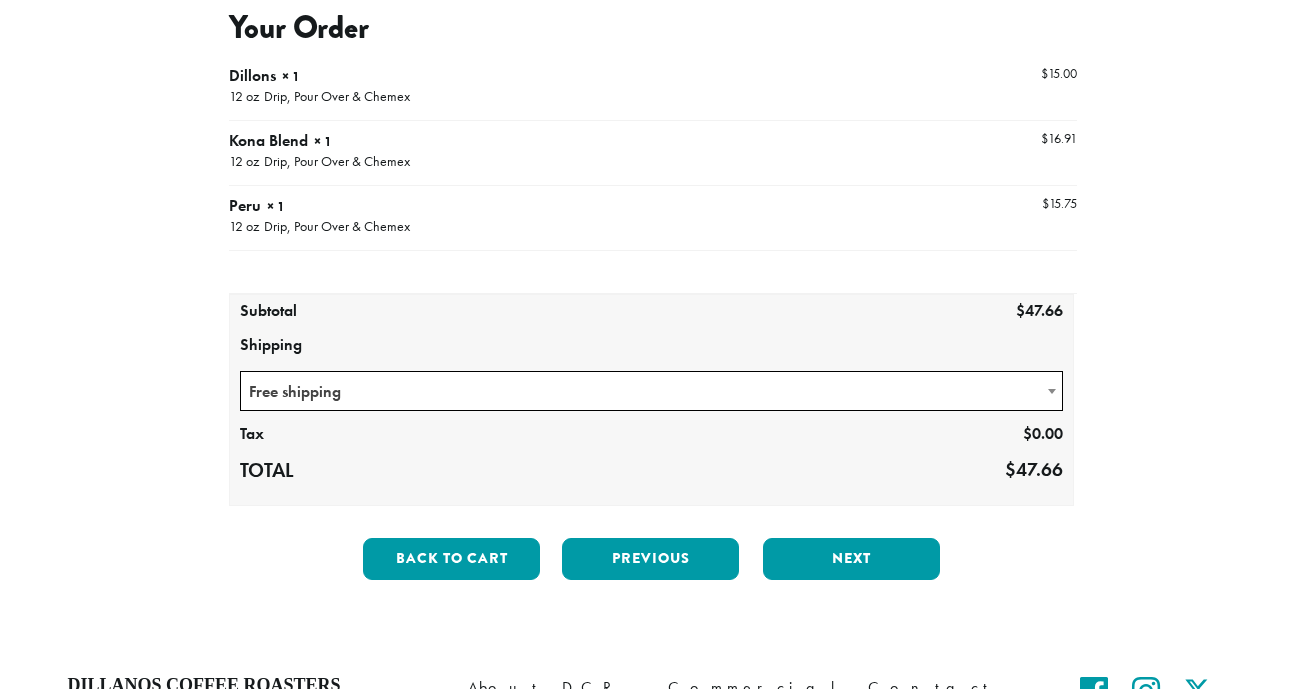 scroll, scrollTop: 191, scrollLeft: 0, axis: vertical 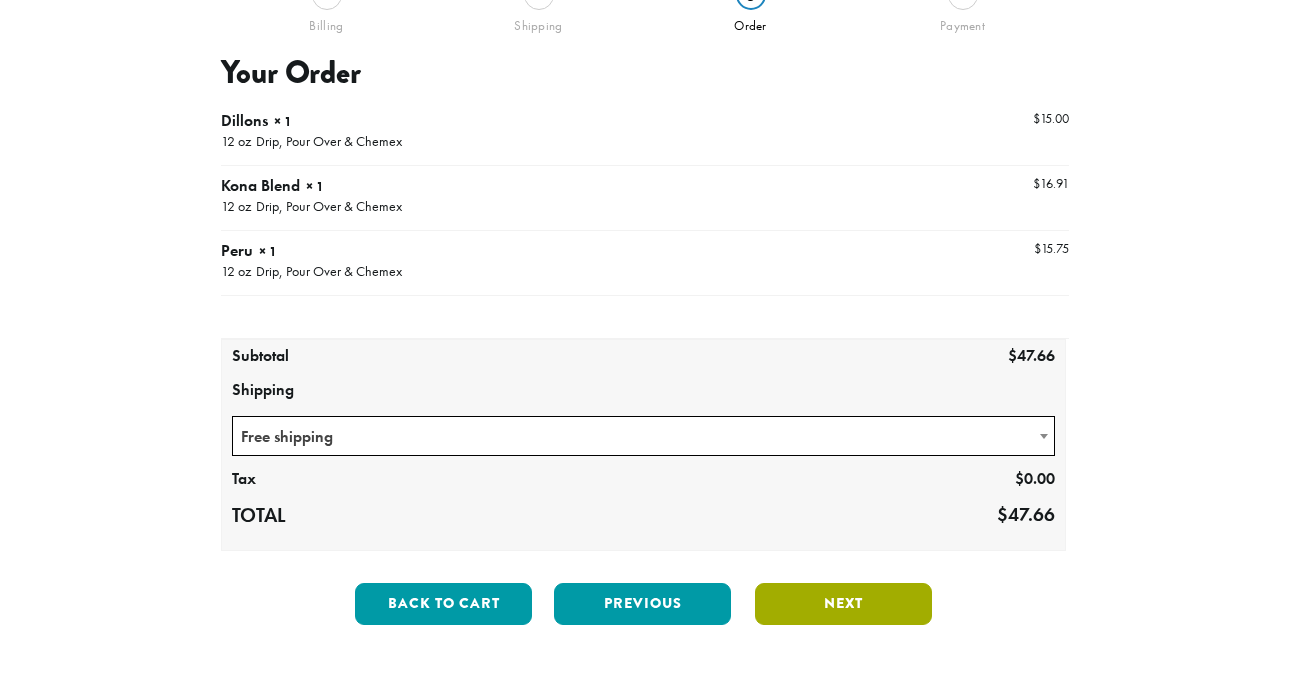 click on "Next" at bounding box center (843, 604) 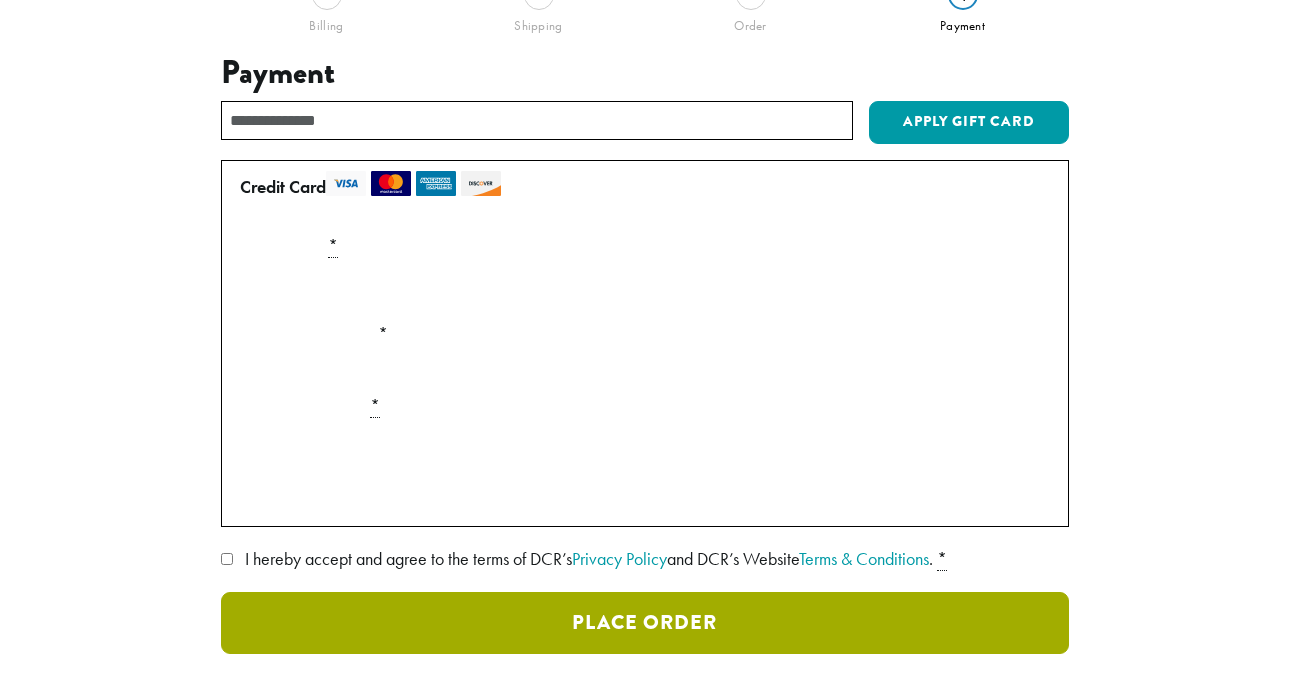 click on "Place Order" at bounding box center [645, 623] 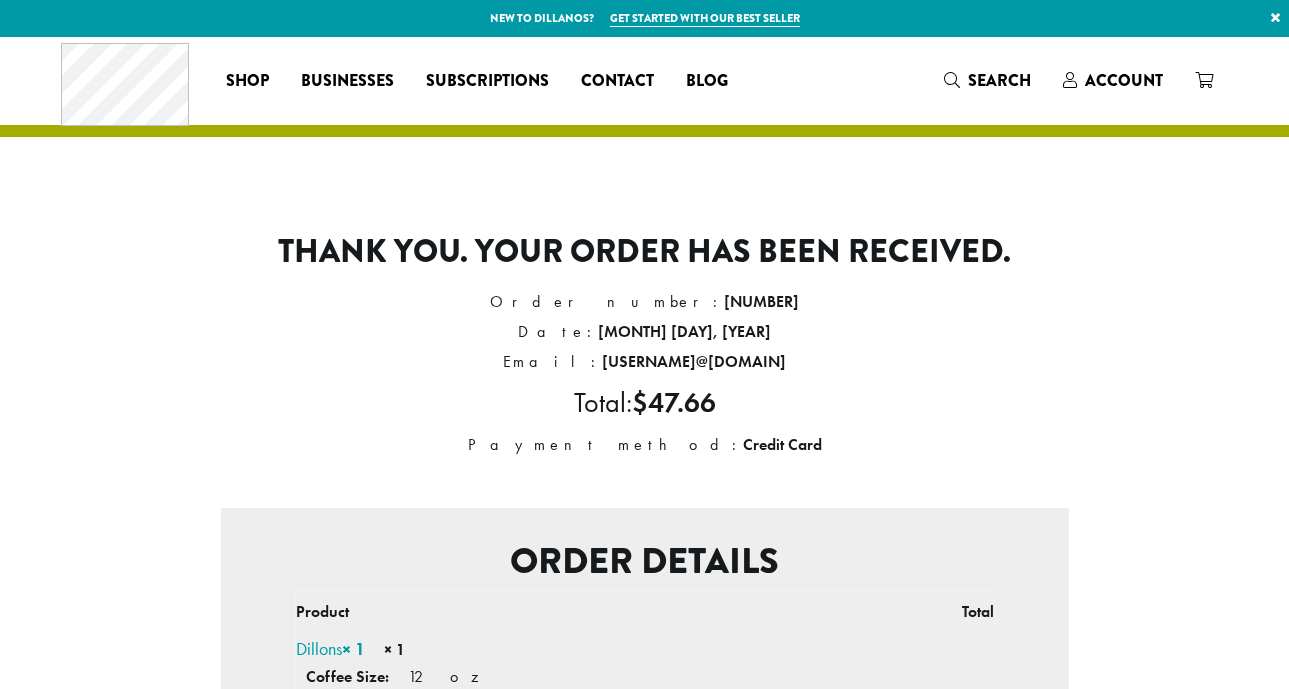 scroll, scrollTop: 0, scrollLeft: 0, axis: both 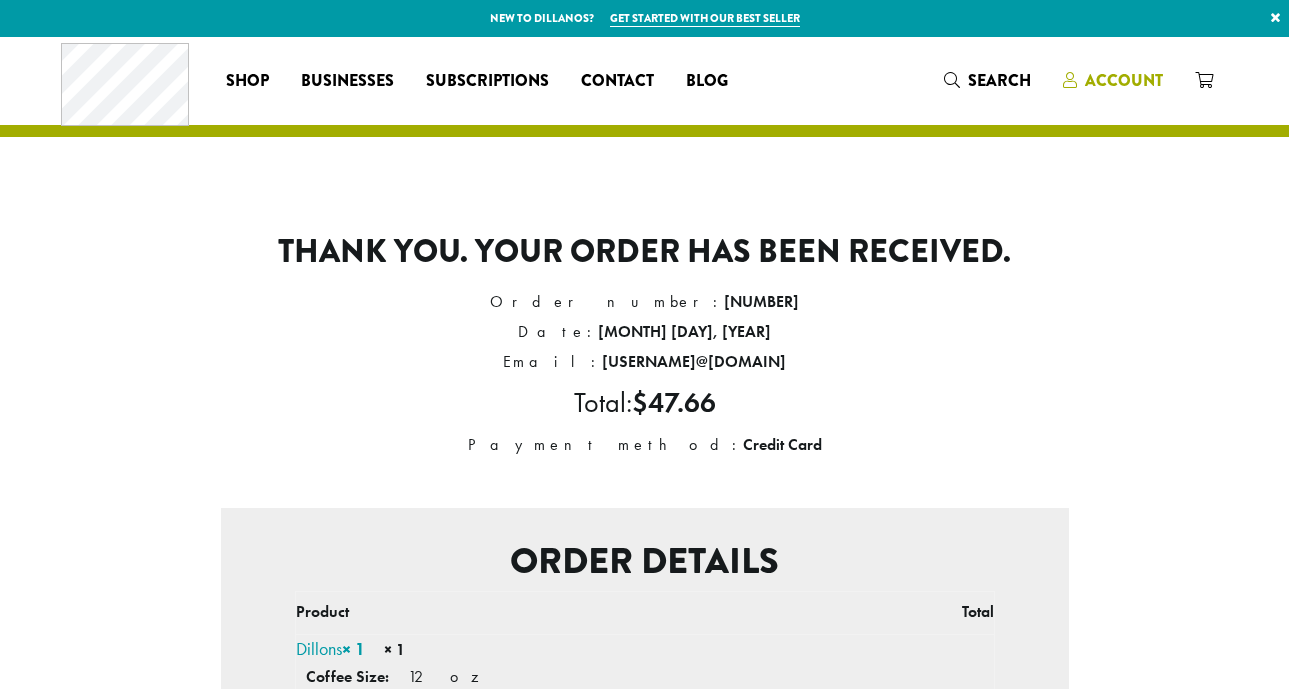 click on "Account" at bounding box center [1124, 80] 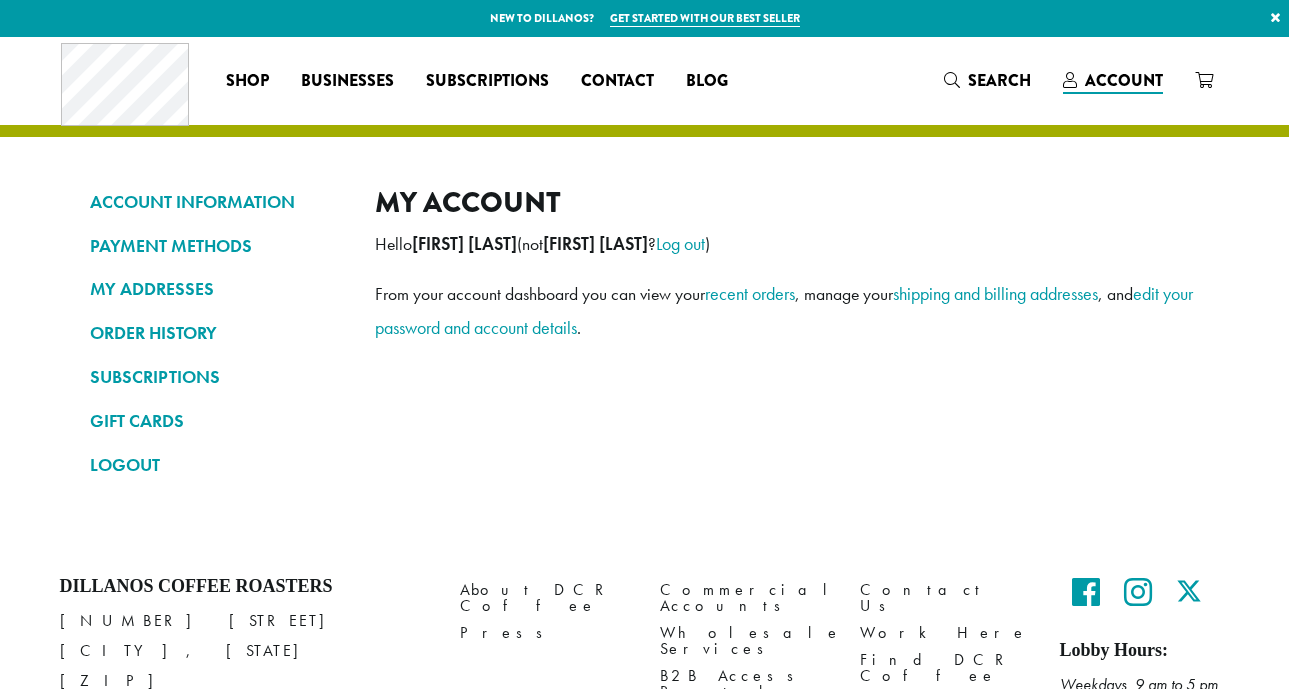 scroll, scrollTop: 0, scrollLeft: 0, axis: both 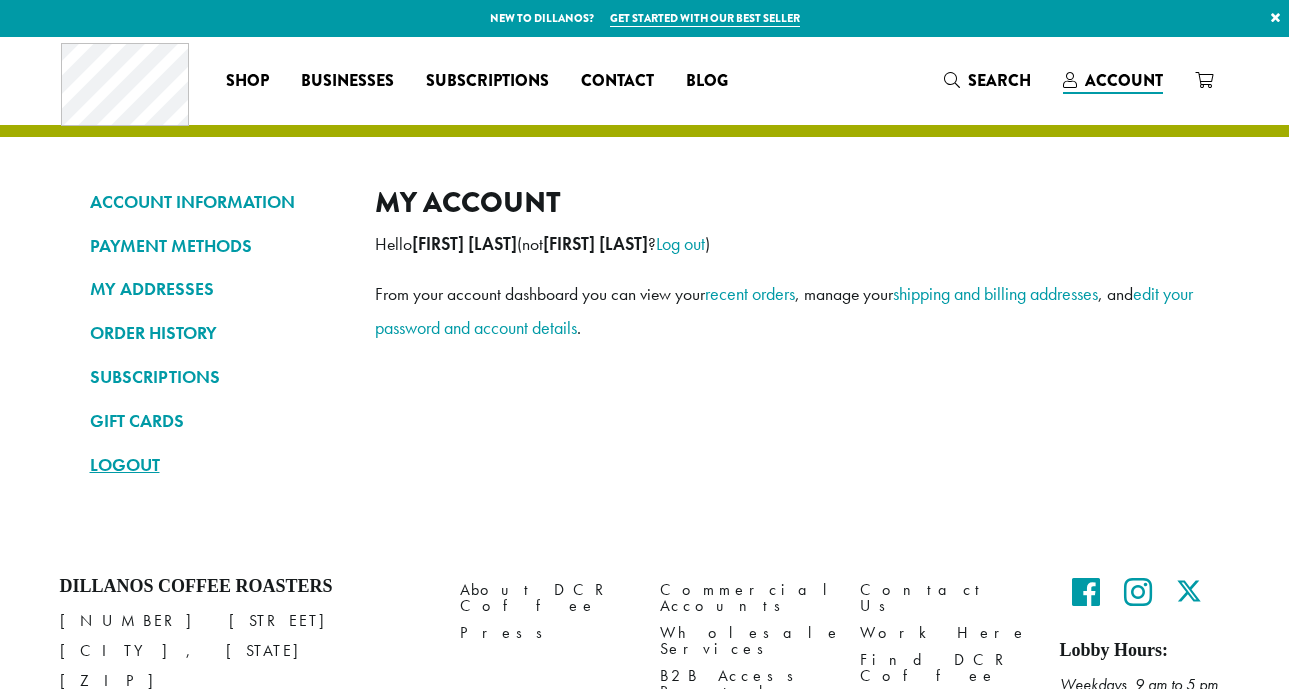 click on "LOGOUT" at bounding box center (217, 465) 